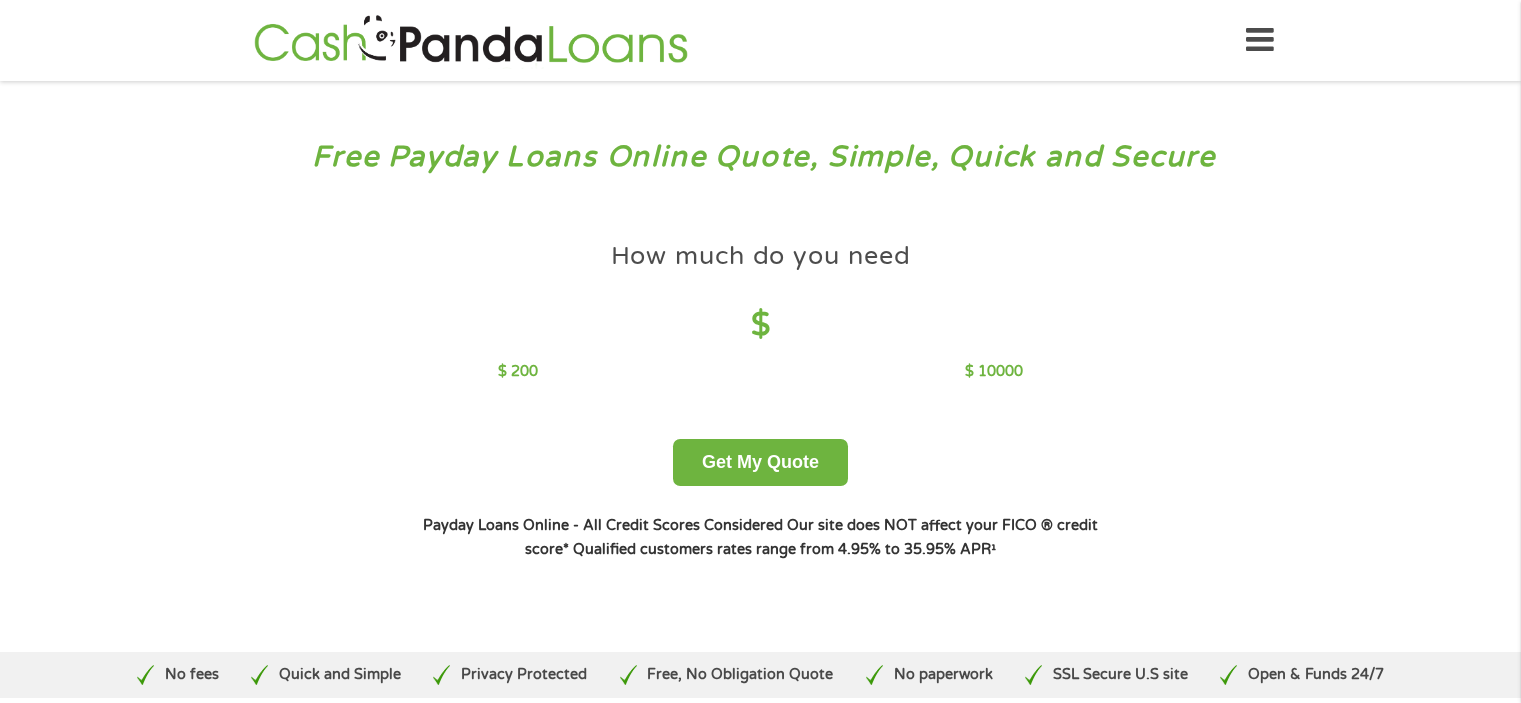 scroll, scrollTop: 0, scrollLeft: 0, axis: both 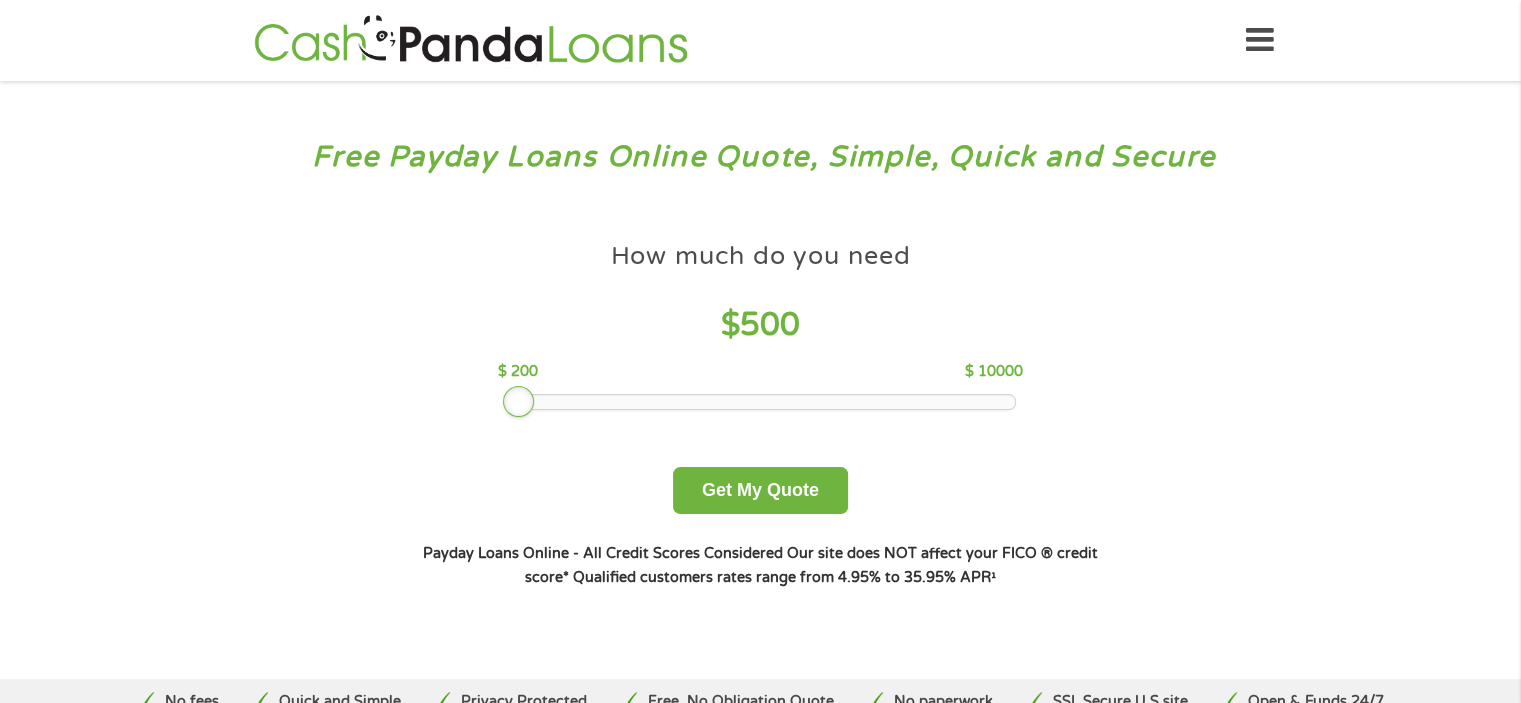 drag, startPoint x: 549, startPoint y: 400, endPoint x: 524, endPoint y: 396, distance: 25.317978 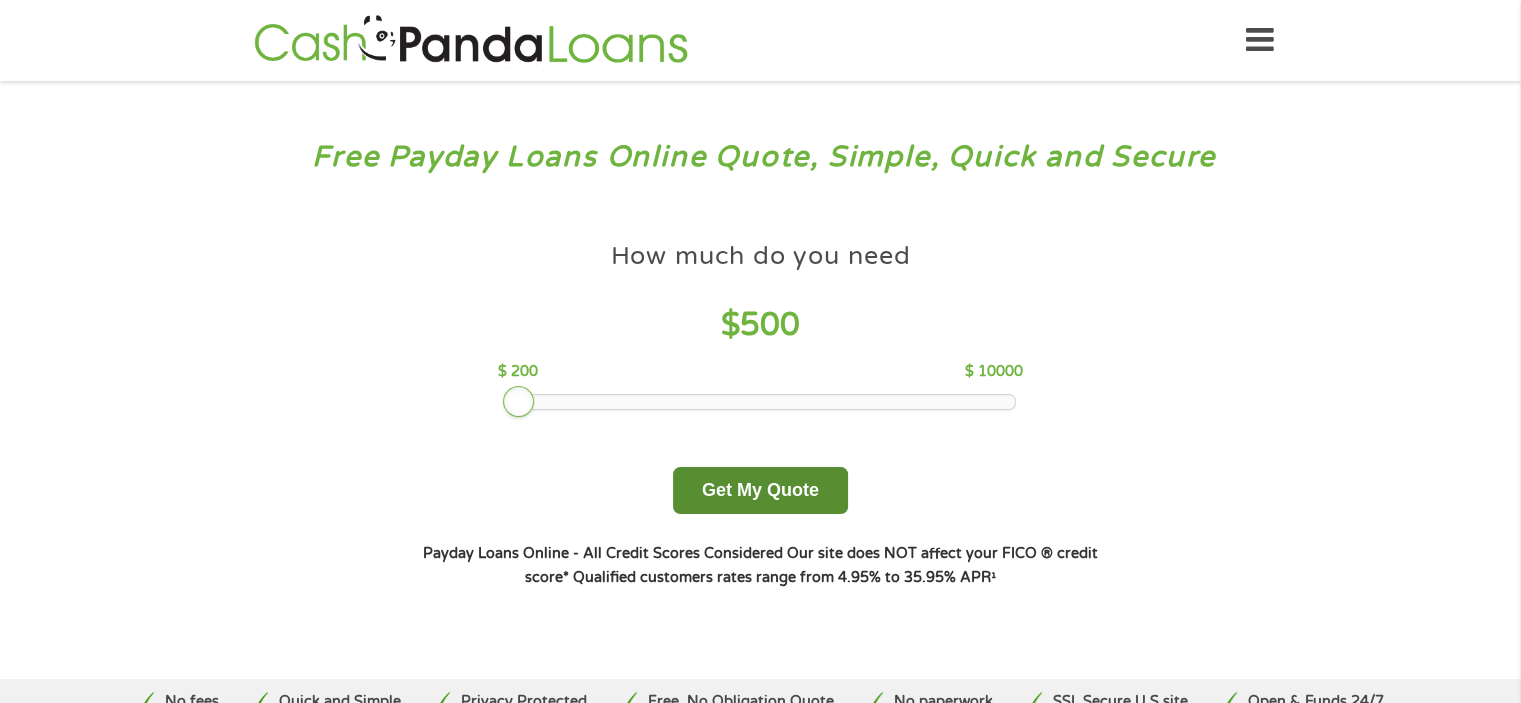 click on "Get My Quote" at bounding box center (760, 490) 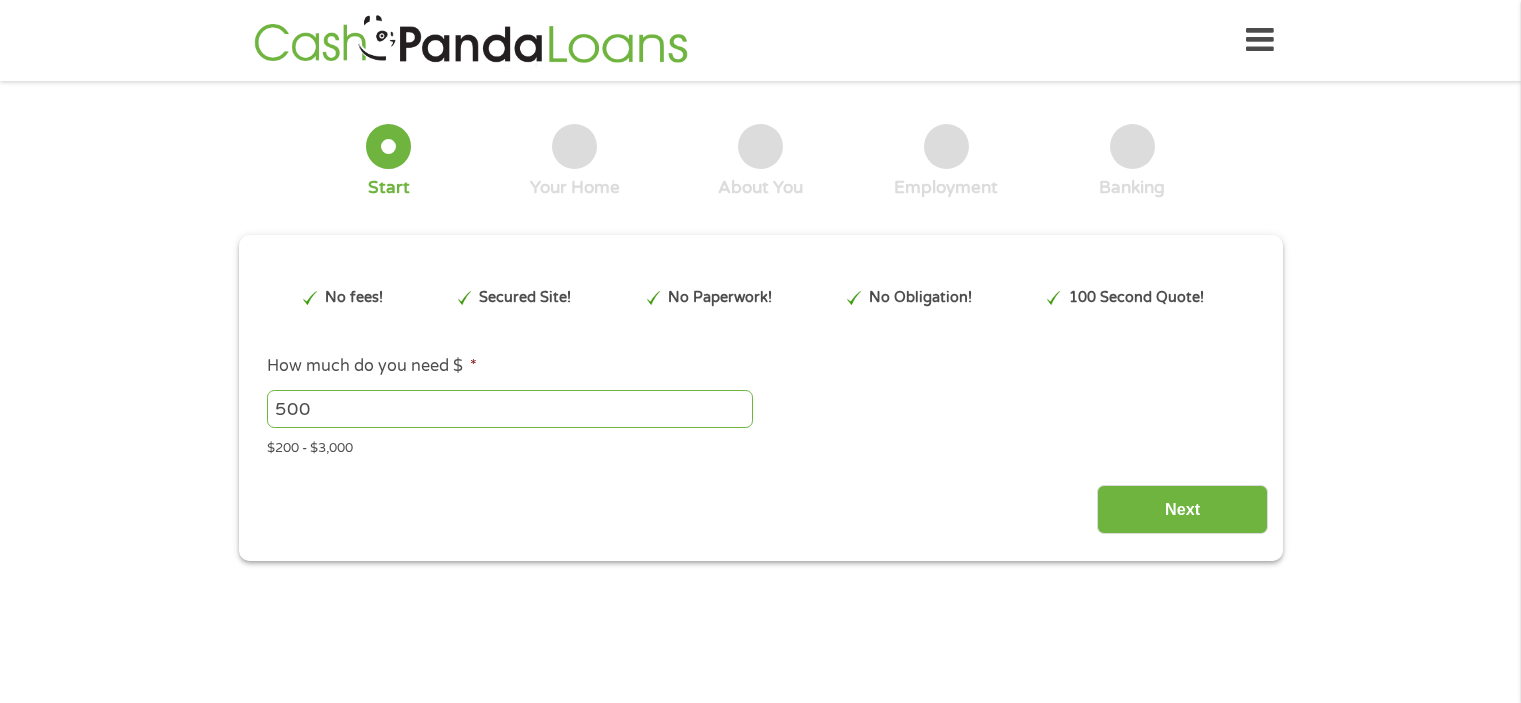 scroll, scrollTop: 0, scrollLeft: 0, axis: both 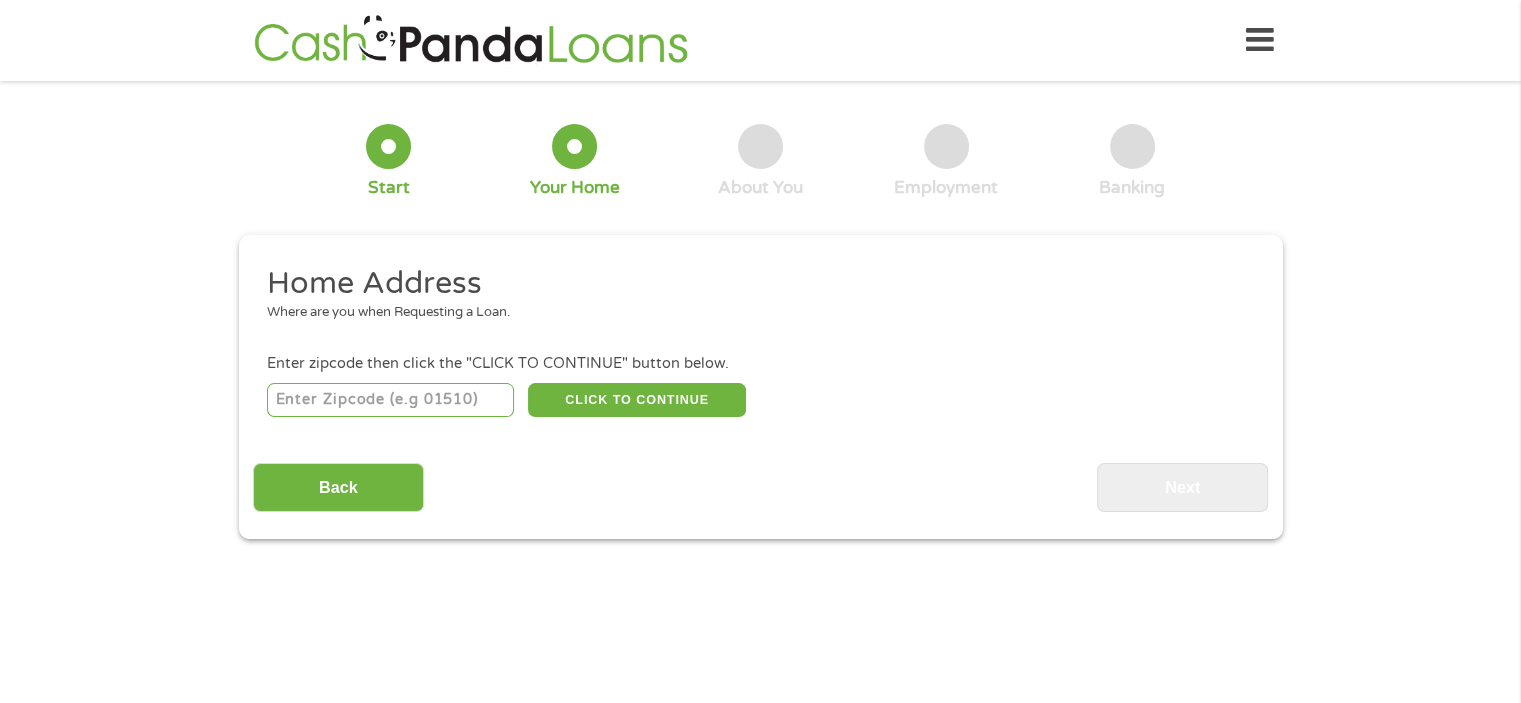 click at bounding box center [390, 400] 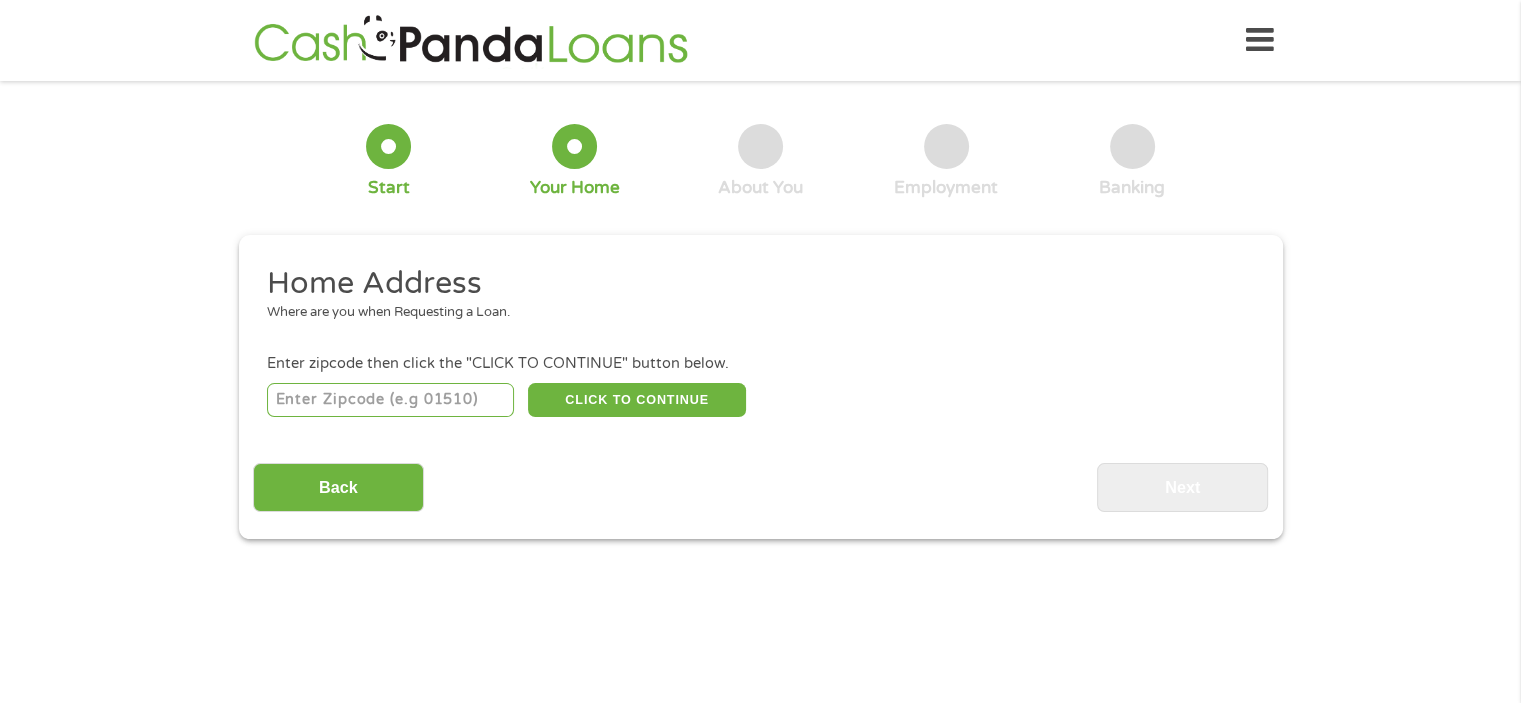 type on "81501" 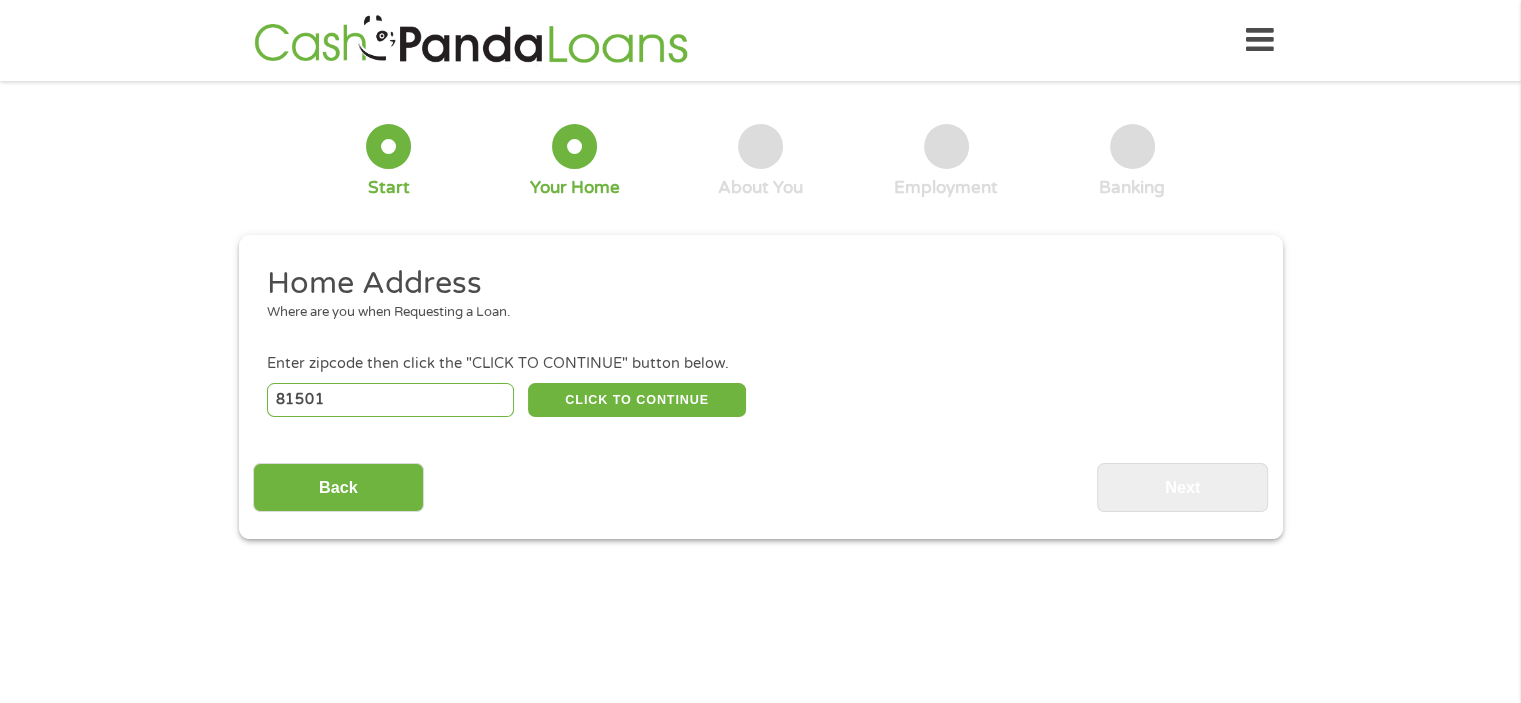 select on "Colorado" 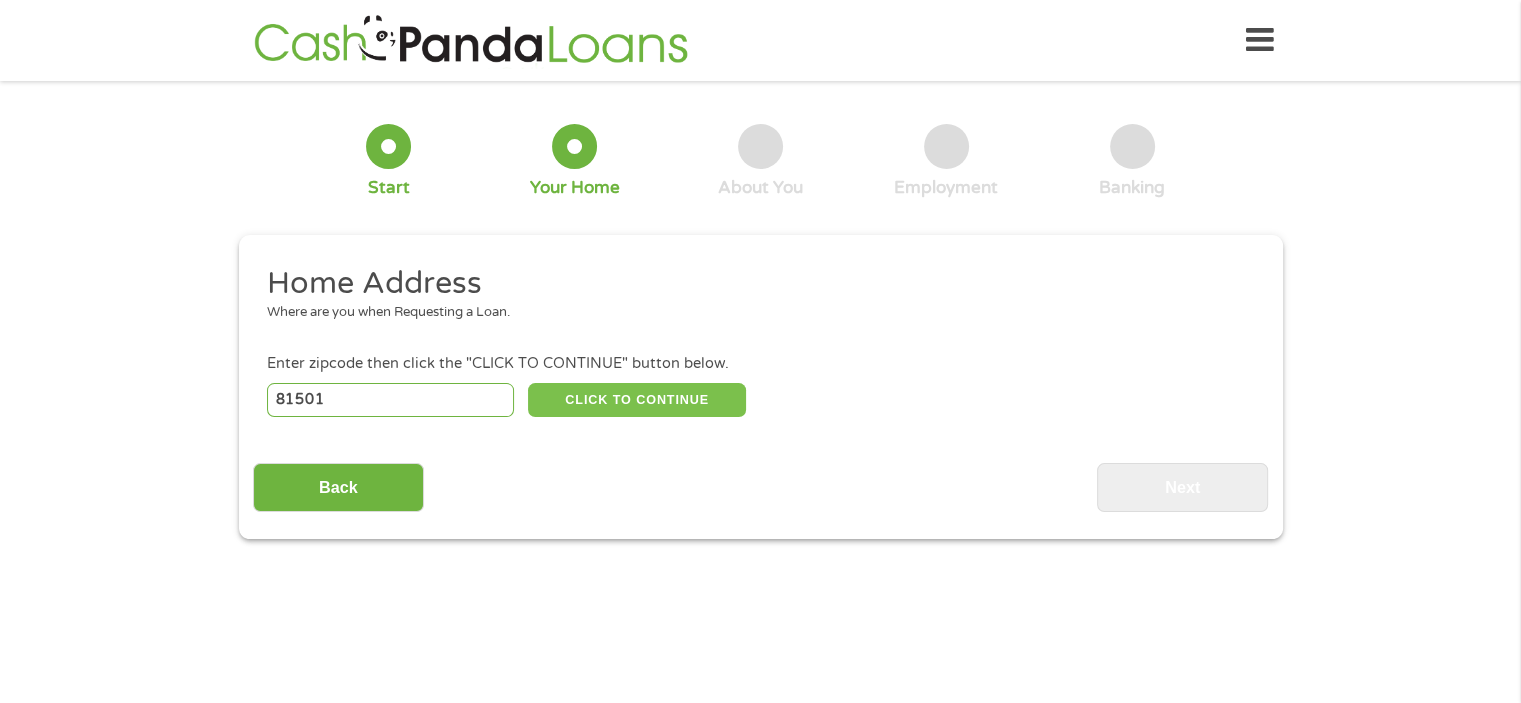 click on "CLICK TO CONTINUE" at bounding box center (637, 400) 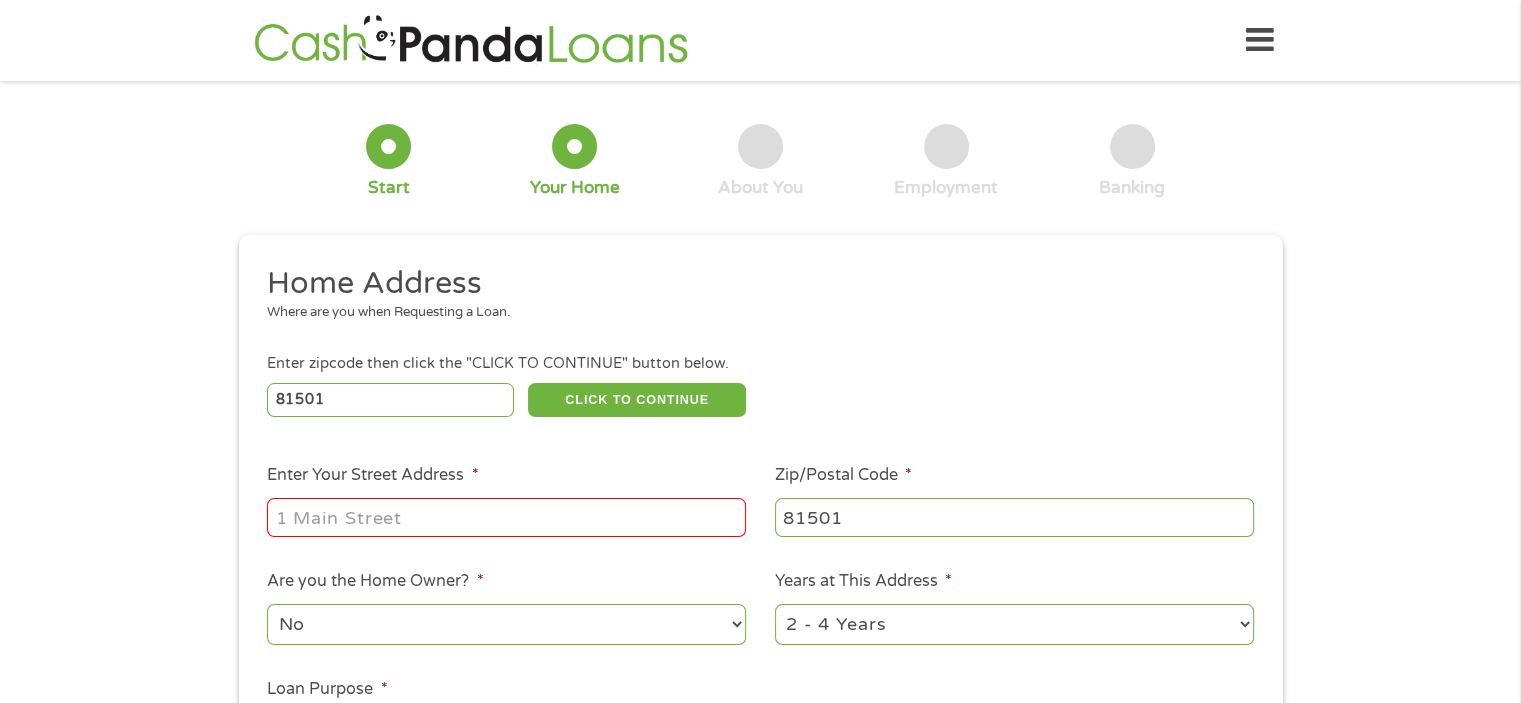 click on "Enter Your Street Address *" at bounding box center (506, 517) 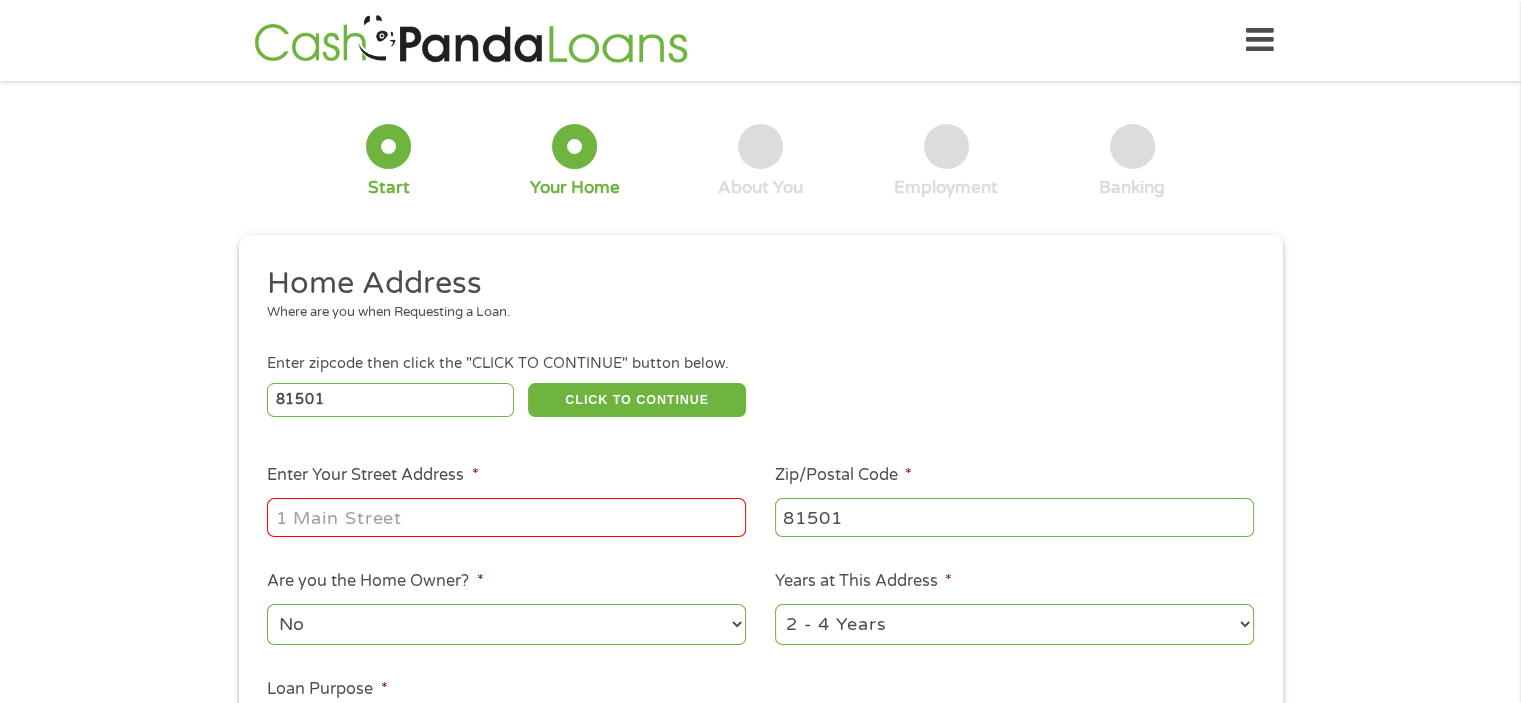 type on "1060 Grand Ave" 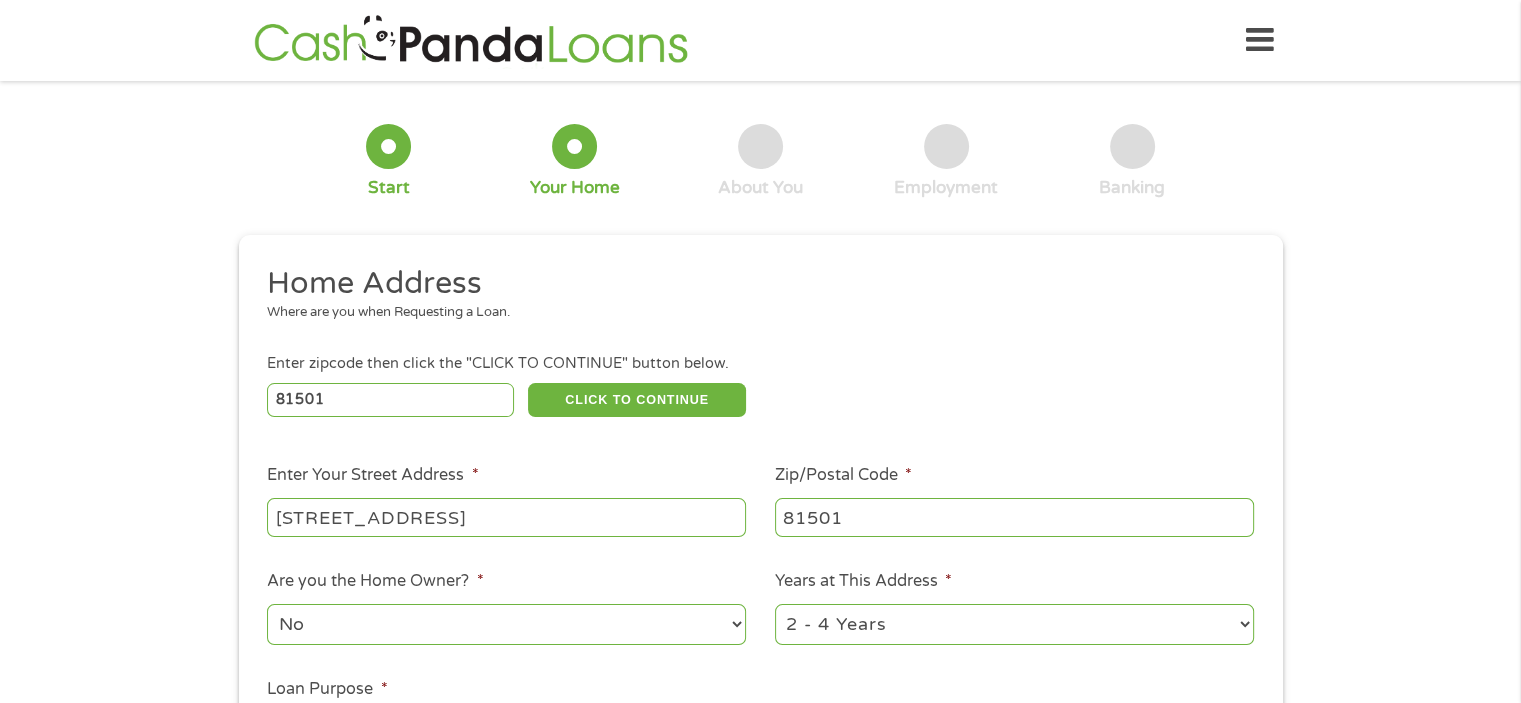click on "1 Year or less 1 - 2 Years 2 - 4 Years Over 4 Years" at bounding box center (1014, 624) 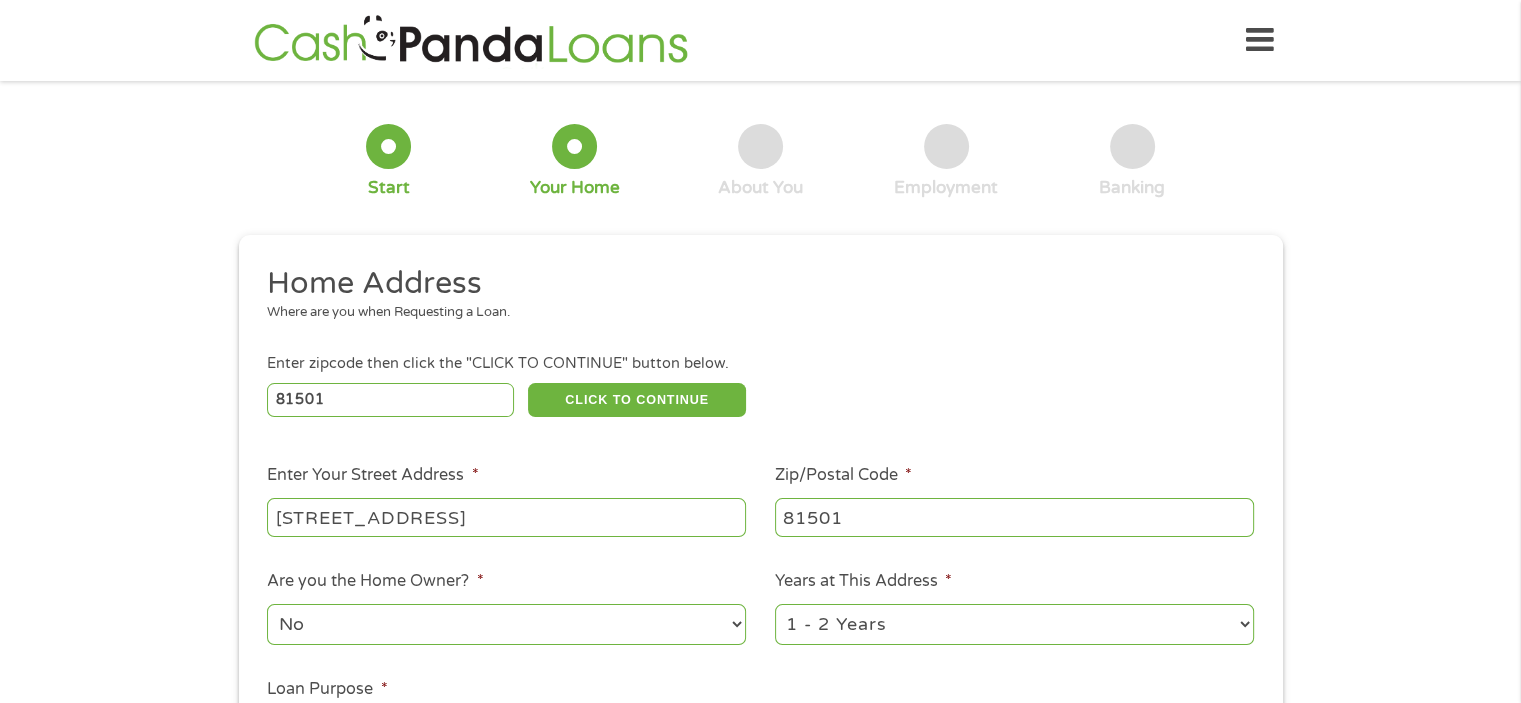click on "1 Year or less 1 - 2 Years 2 - 4 Years Over 4 Years" at bounding box center [1014, 624] 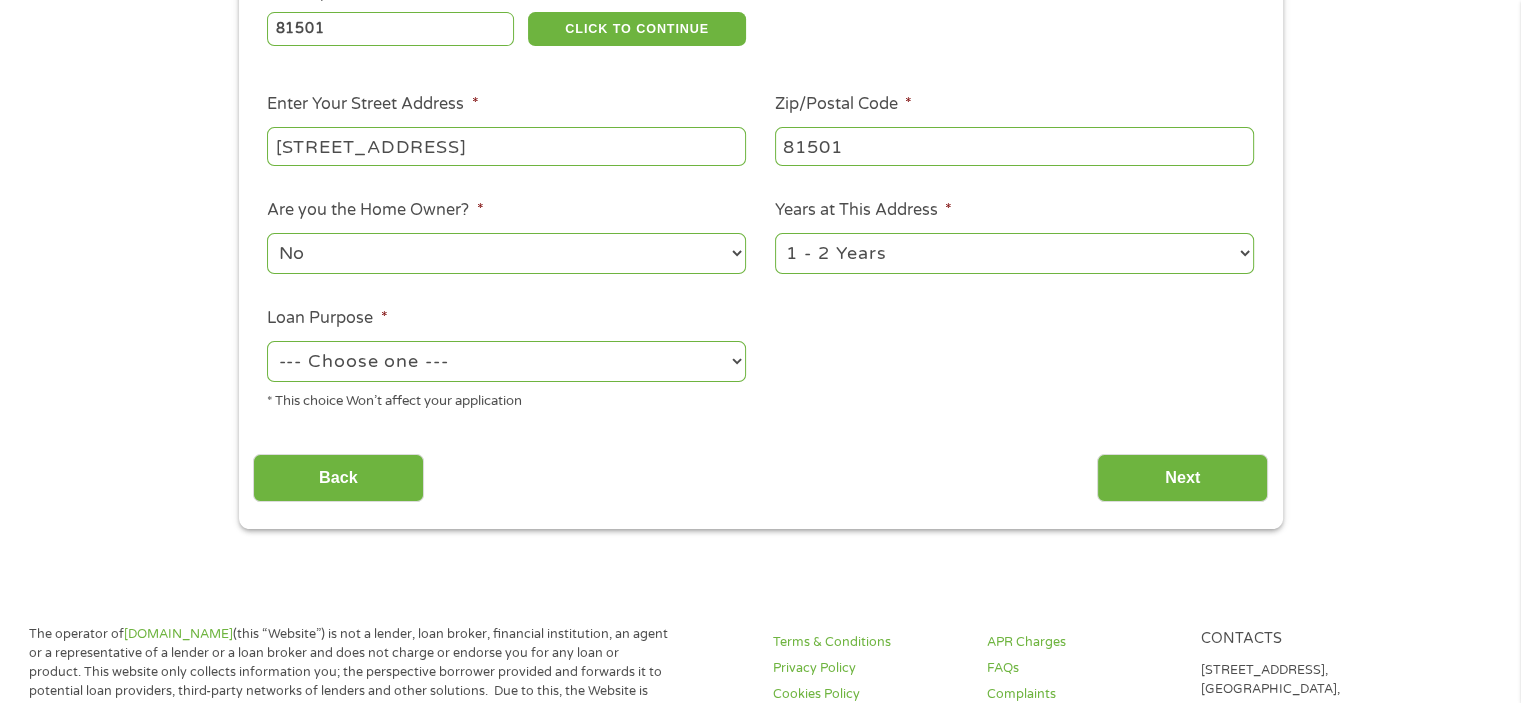 scroll, scrollTop: 372, scrollLeft: 0, axis: vertical 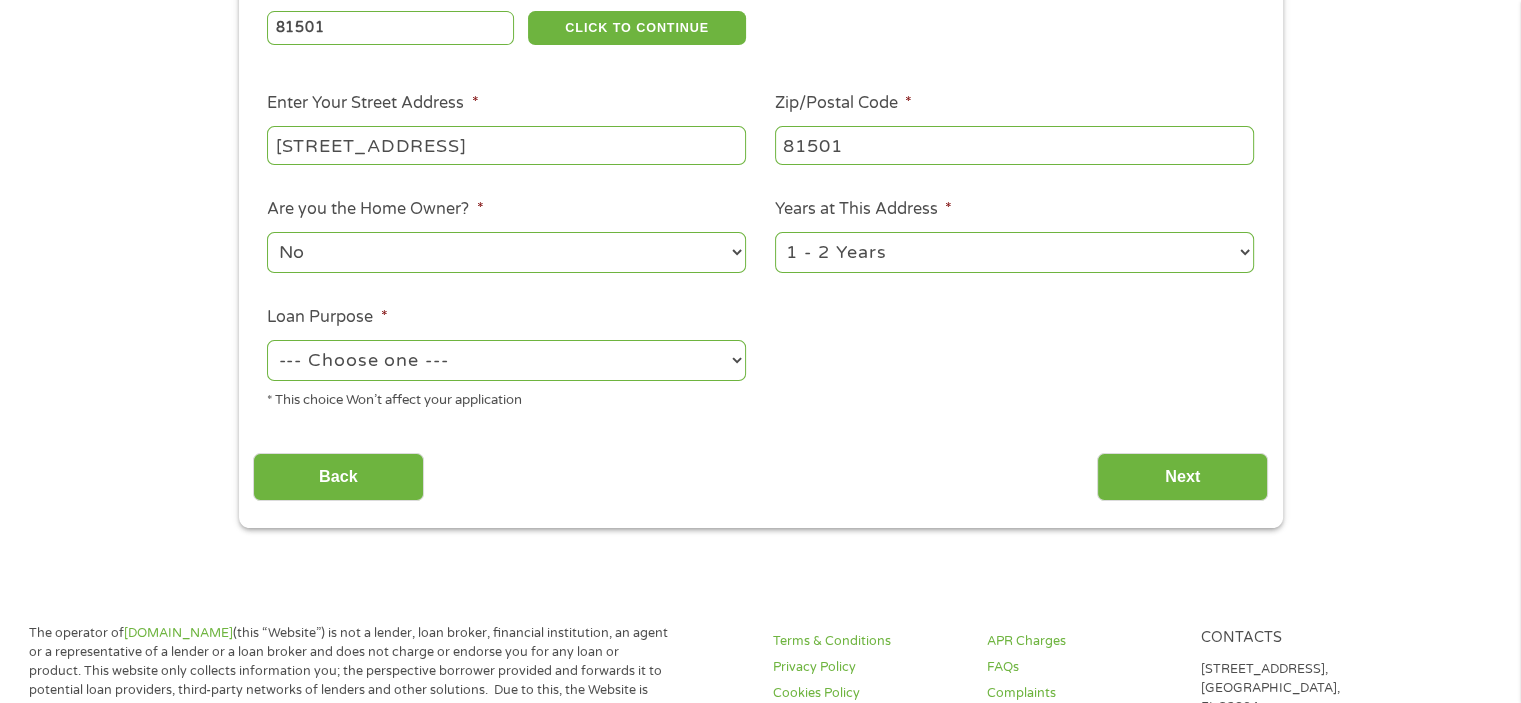 click on "--- Choose one --- Pay Bills Debt Consolidation Home Improvement Major Purchase Car Loan Short Term Cash Medical Expenses Other" at bounding box center [506, 360] 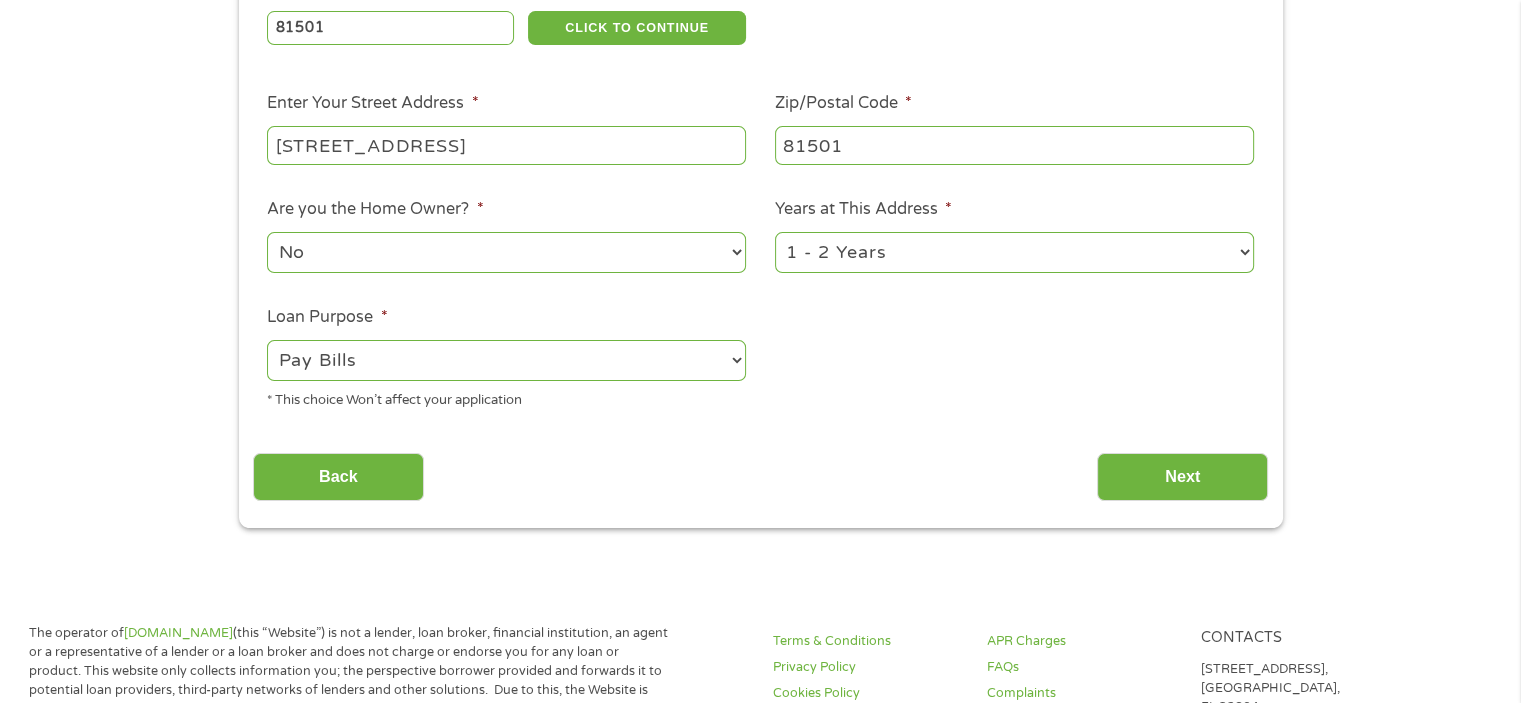 click on "--- Choose one --- Pay Bills Debt Consolidation Home Improvement Major Purchase Car Loan Short Term Cash Medical Expenses Other" at bounding box center [506, 360] 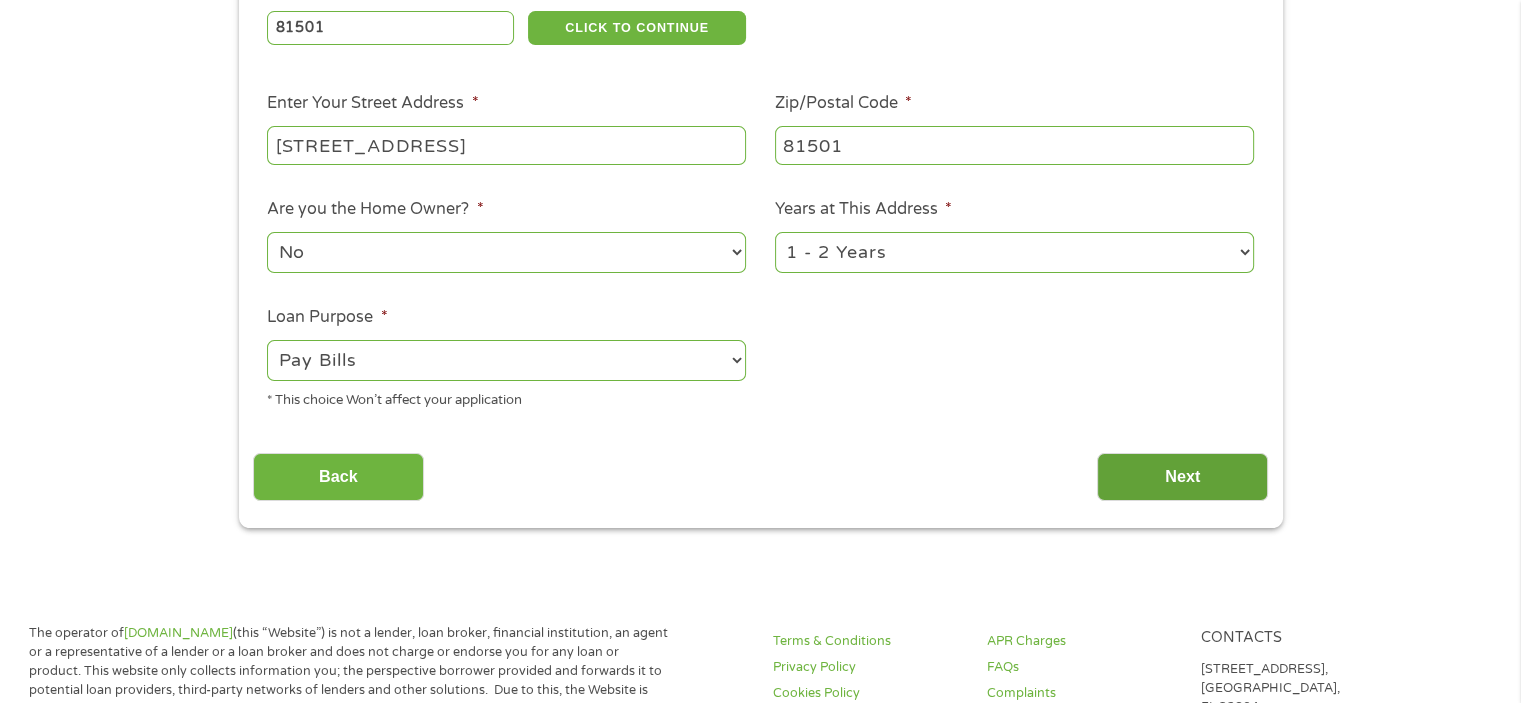 click on "Next" at bounding box center (1182, 477) 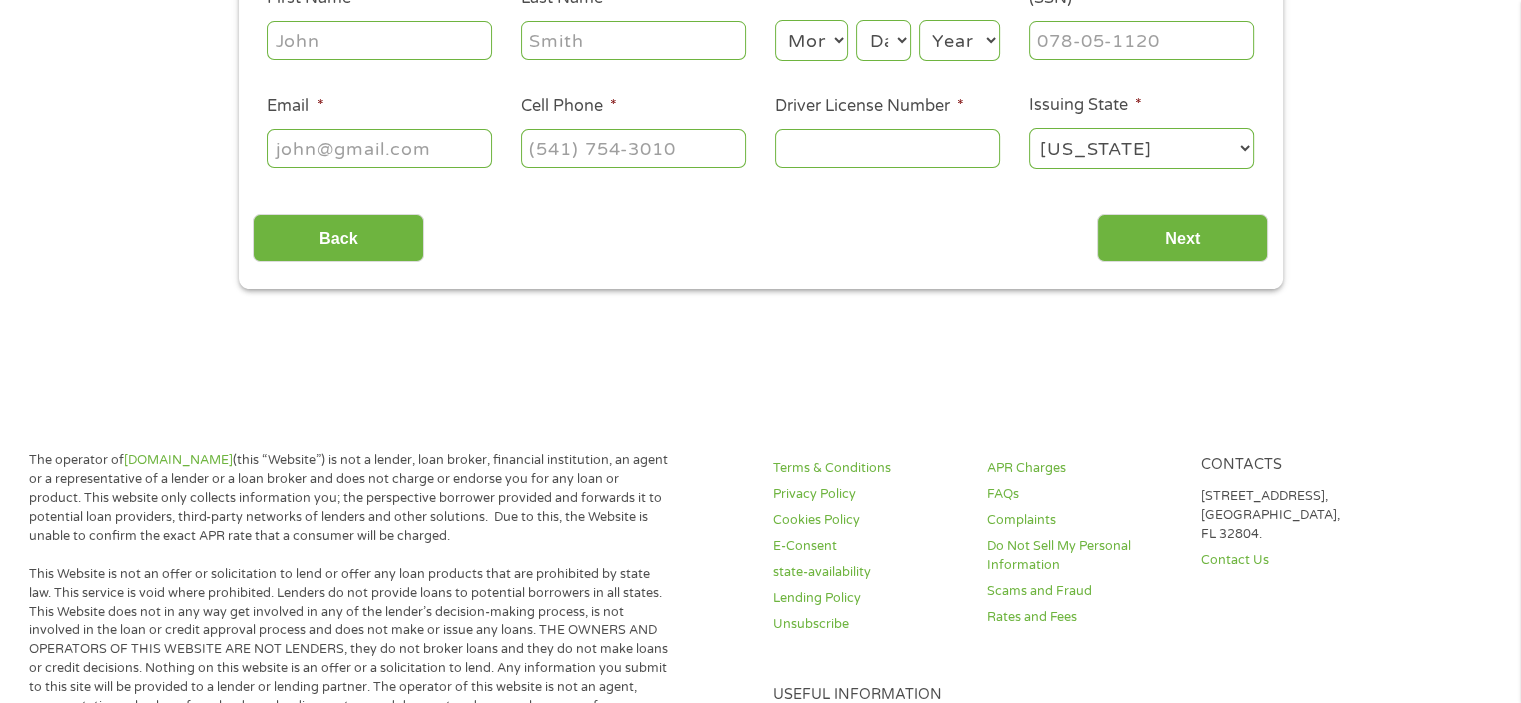 scroll, scrollTop: 208, scrollLeft: 0, axis: vertical 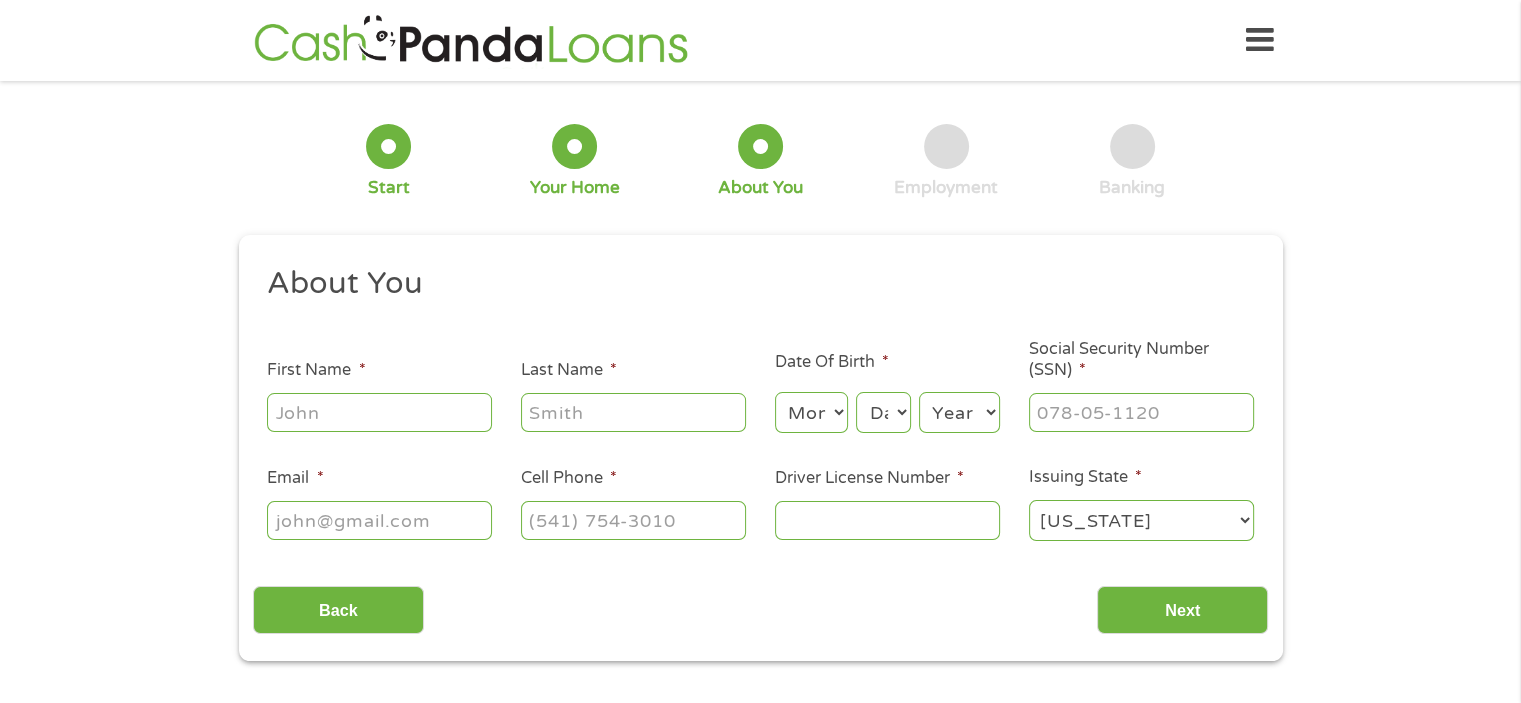 click on "First Name *" at bounding box center (379, 412) 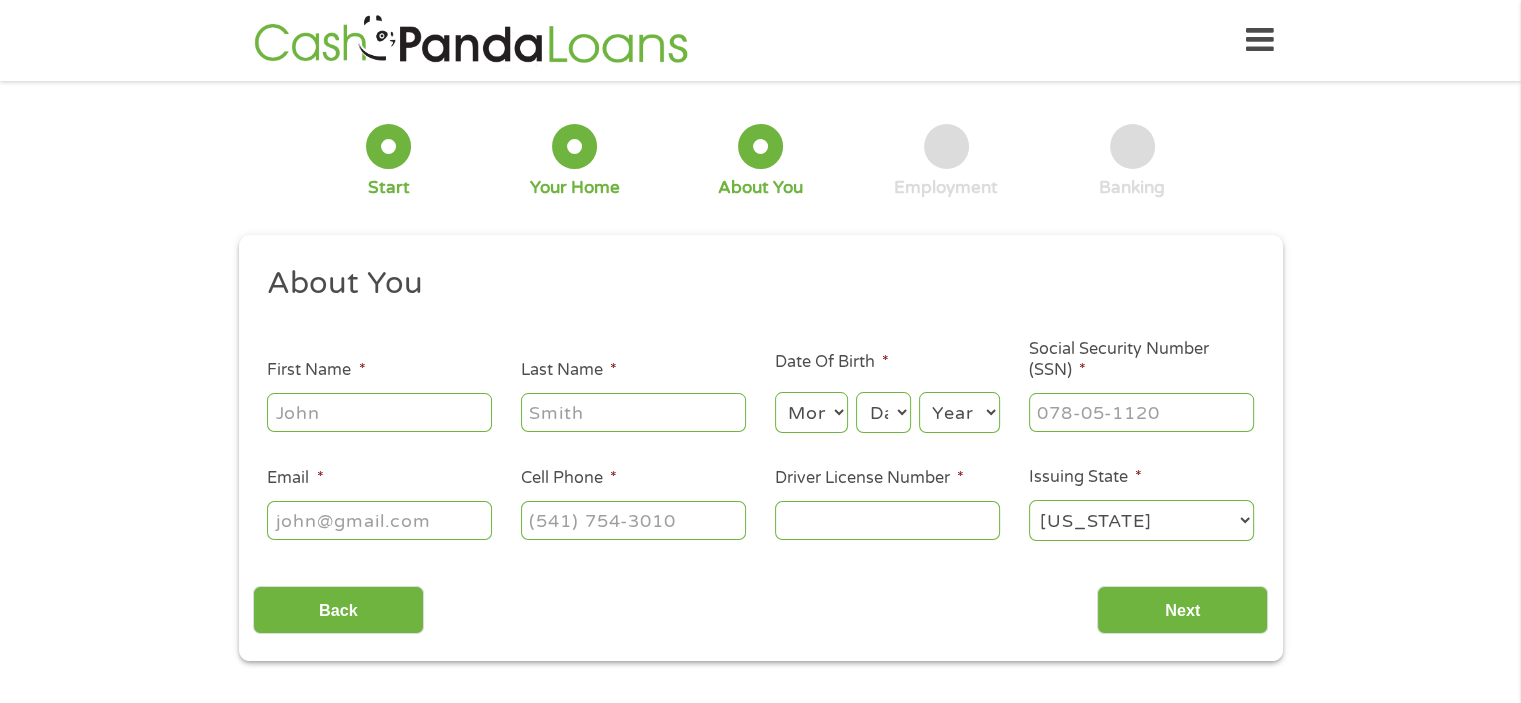 type on "Samuel" 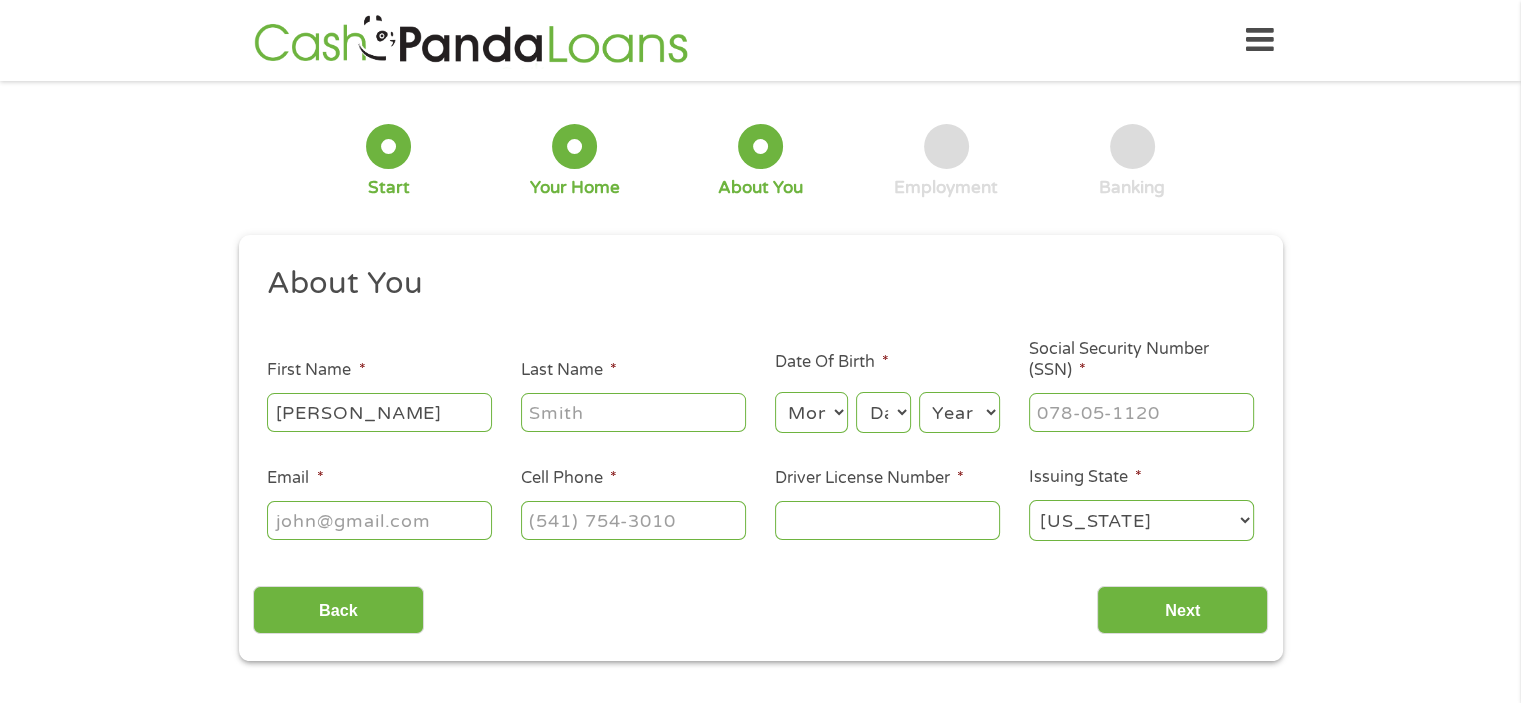 type on "Trujillo" 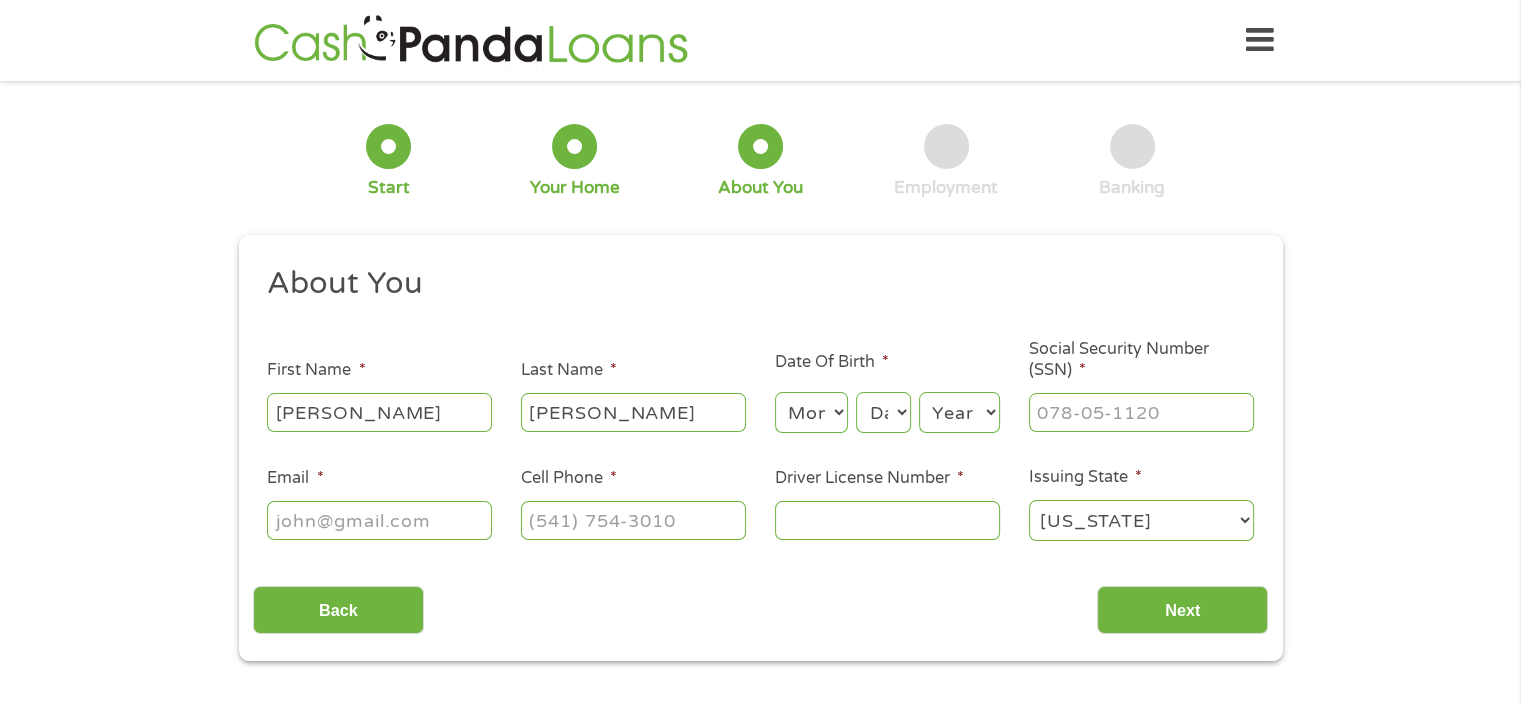 type on "samuel.m.trujillo80@gmail.com" 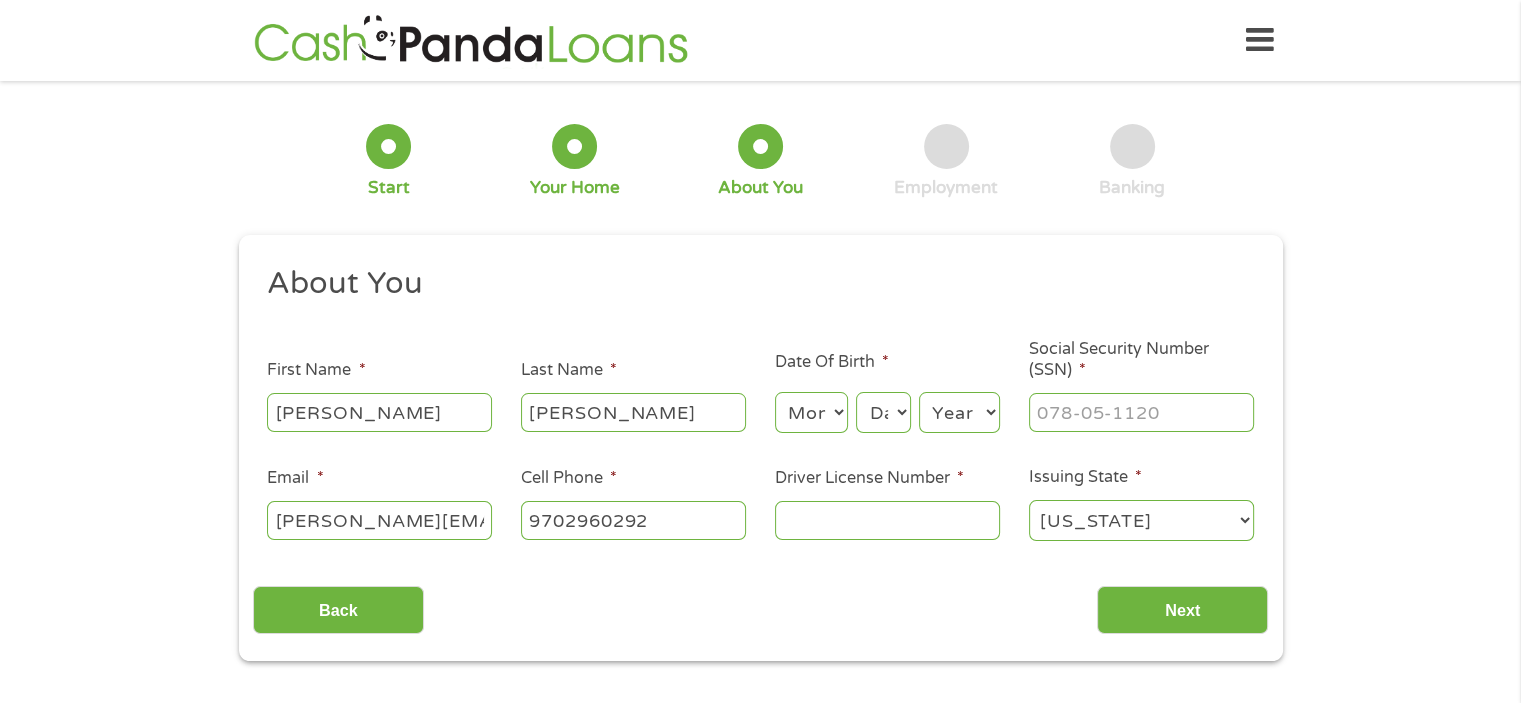 type on "(970) 296-0292" 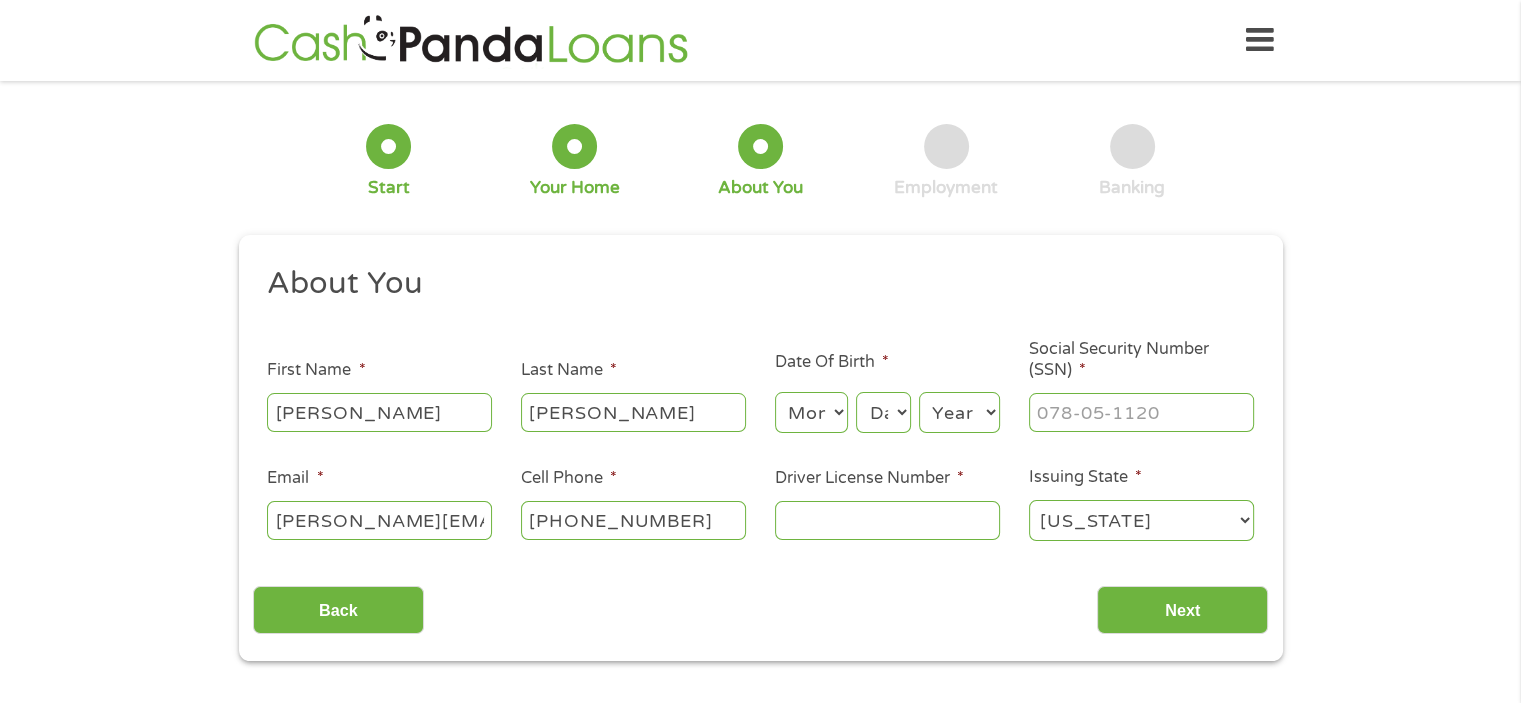 click on "Month 1 2 3 4 5 6 7 8 9 10 11 12" at bounding box center [811, 412] 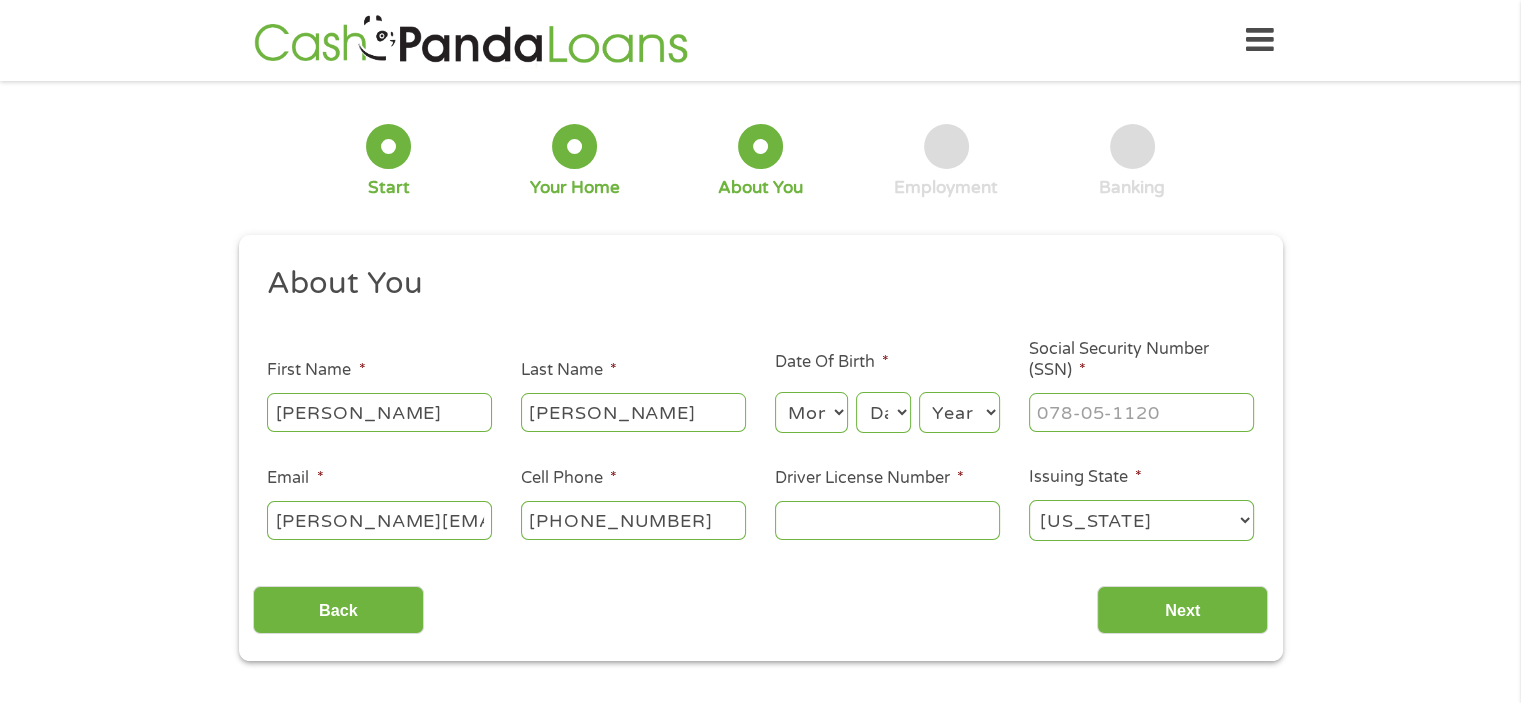 select on "8" 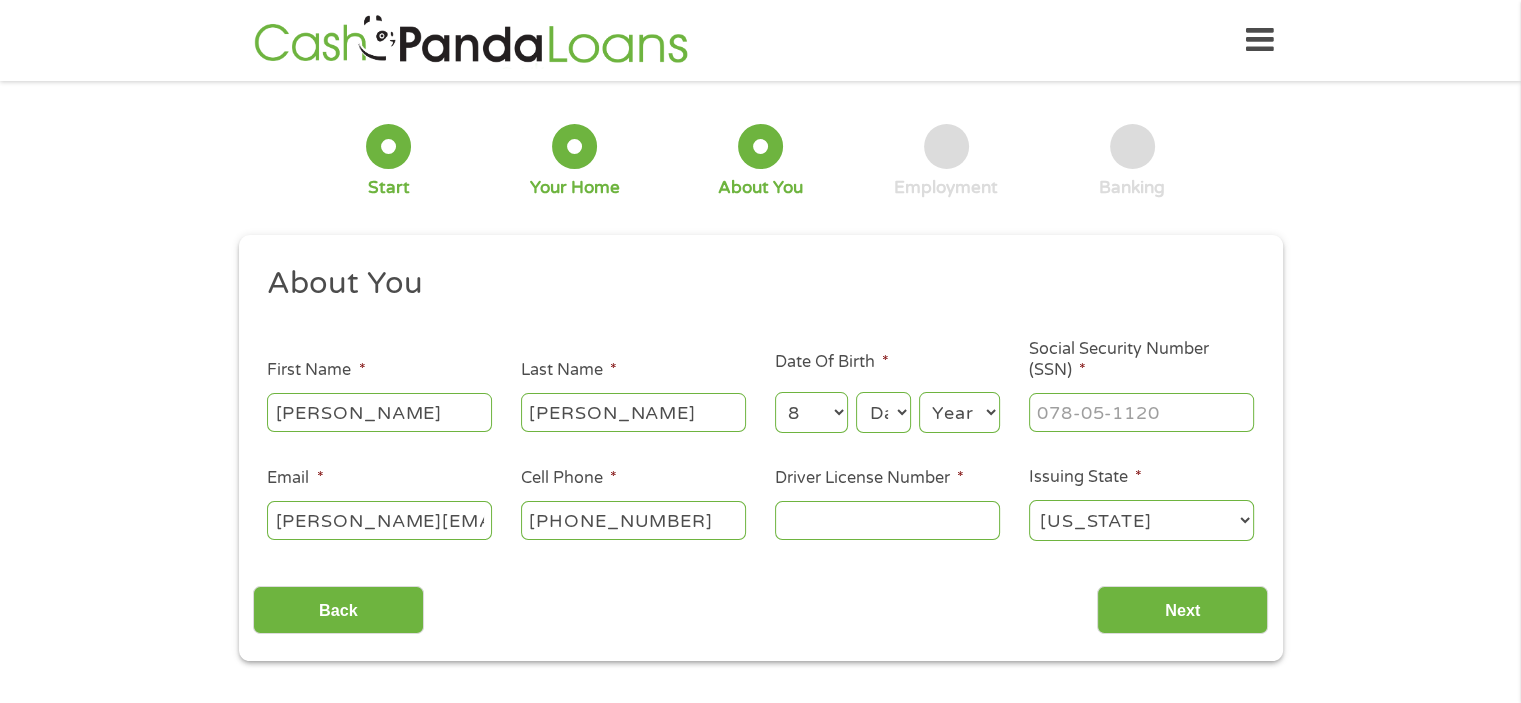 click on "Month 1 2 3 4 5 6 7 8 9 10 11 12" at bounding box center (811, 412) 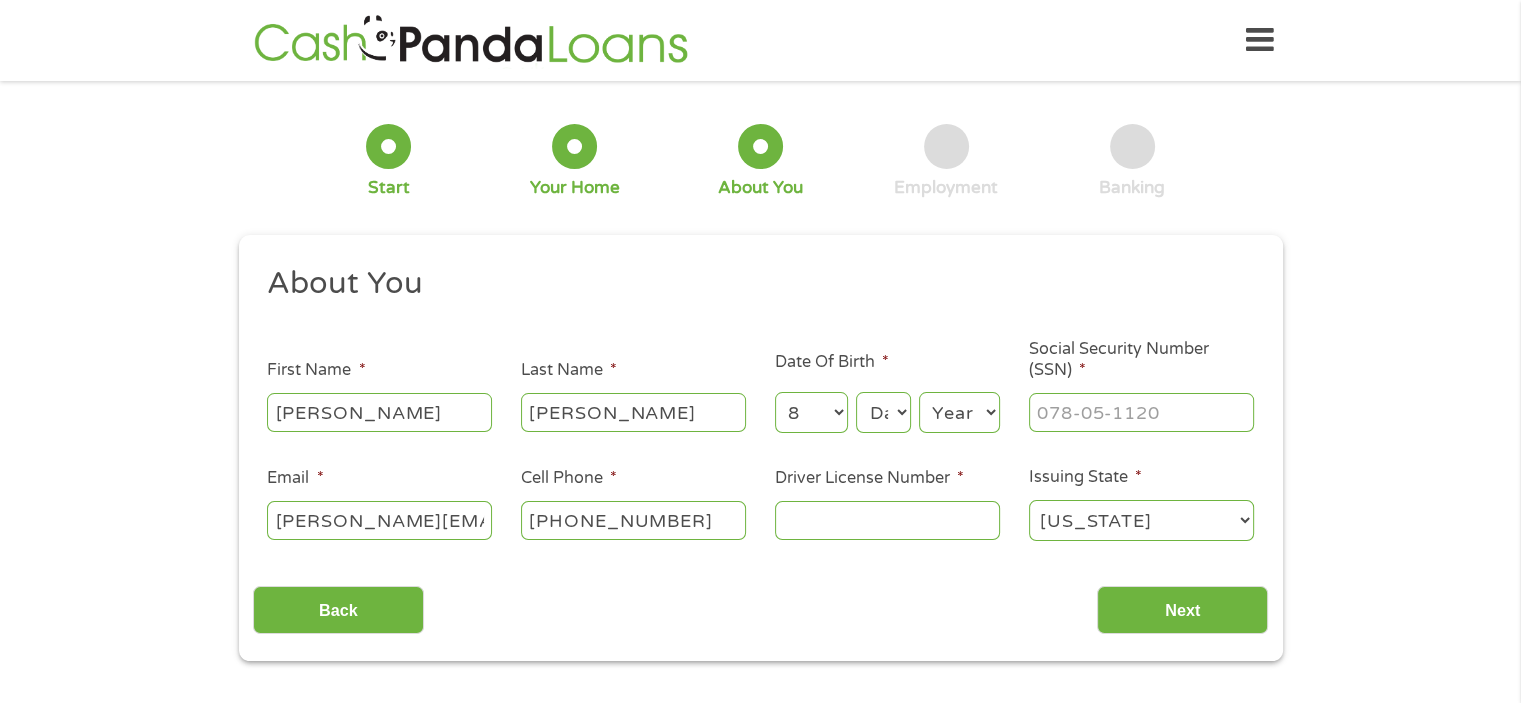 select on "9" 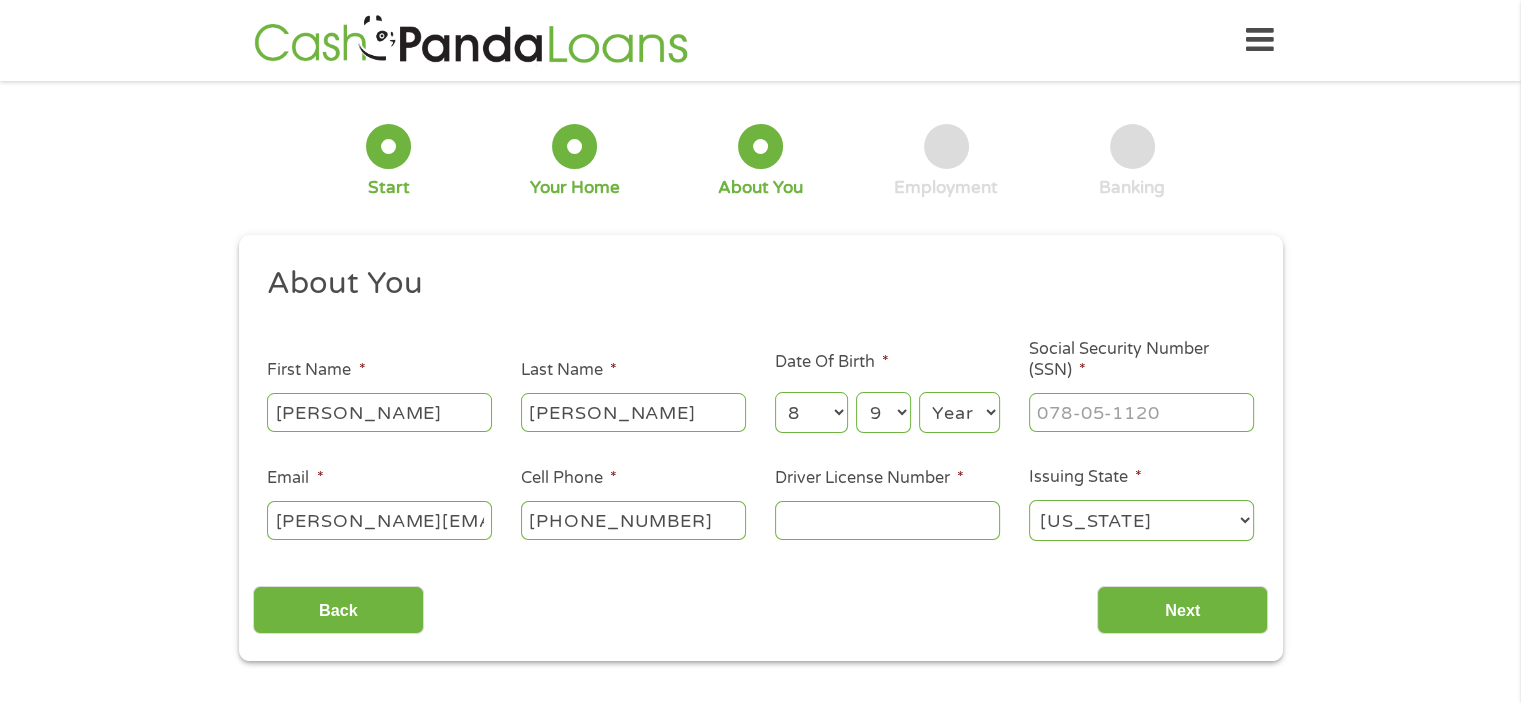 click on "Day 1 2 3 4 5 6 7 8 9 10 11 12 13 14 15 16 17 18 19 20 21 22 23 24 25 26 27 28 29 30 31" at bounding box center (883, 412) 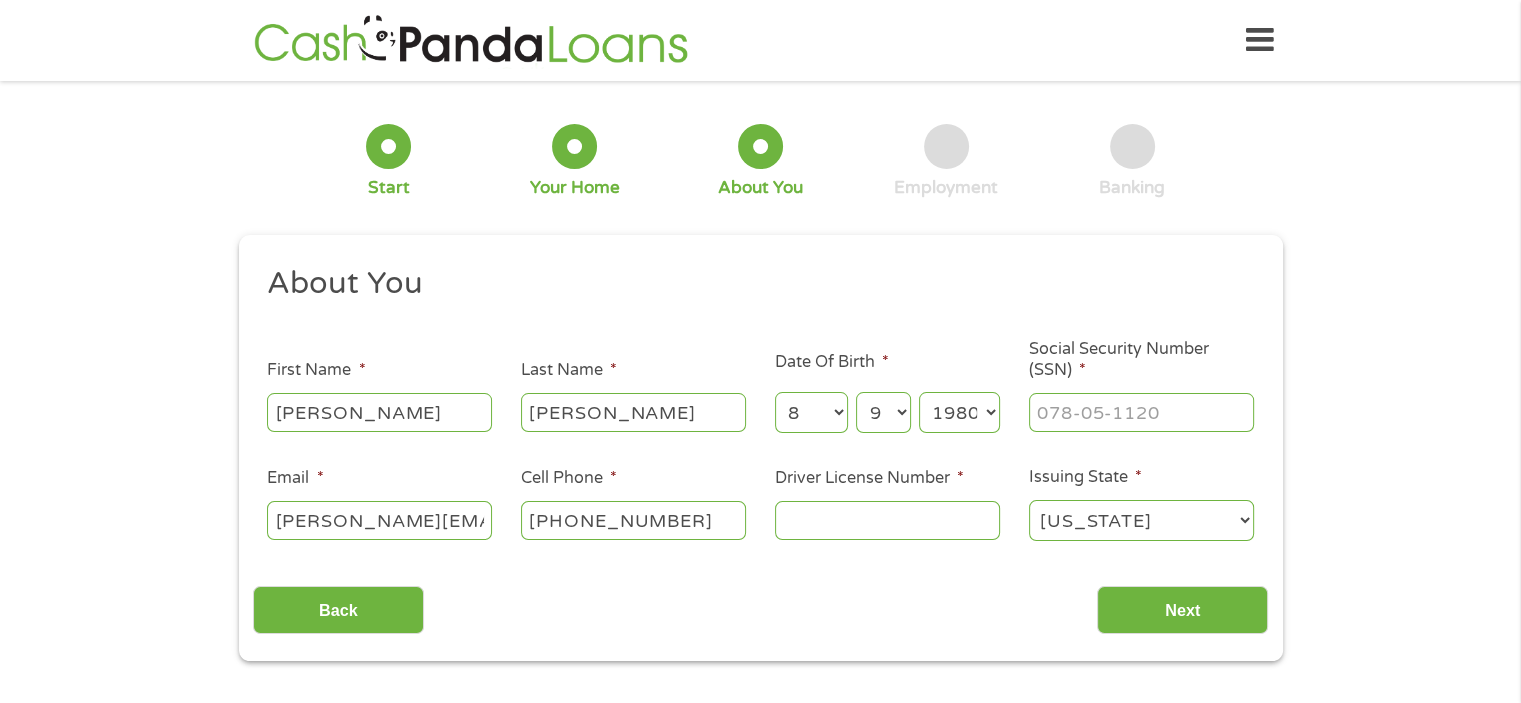 click on "Year 2007 2006 2005 2004 2003 2002 2001 2000 1999 1998 1997 1996 1995 1994 1993 1992 1991 1990 1989 1988 1987 1986 1985 1984 1983 1982 1981 1980 1979 1978 1977 1976 1975 1974 1973 1972 1971 1970 1969 1968 1967 1966 1965 1964 1963 1962 1961 1960 1959 1958 1957 1956 1955 1954 1953 1952 1951 1950 1949 1948 1947 1946 1945 1944 1943 1942 1941 1940 1939 1938 1937 1936 1935 1934 1933 1932 1931 1930 1929 1928 1927 1926 1925 1924 1923 1922 1921 1920" at bounding box center (959, 412) 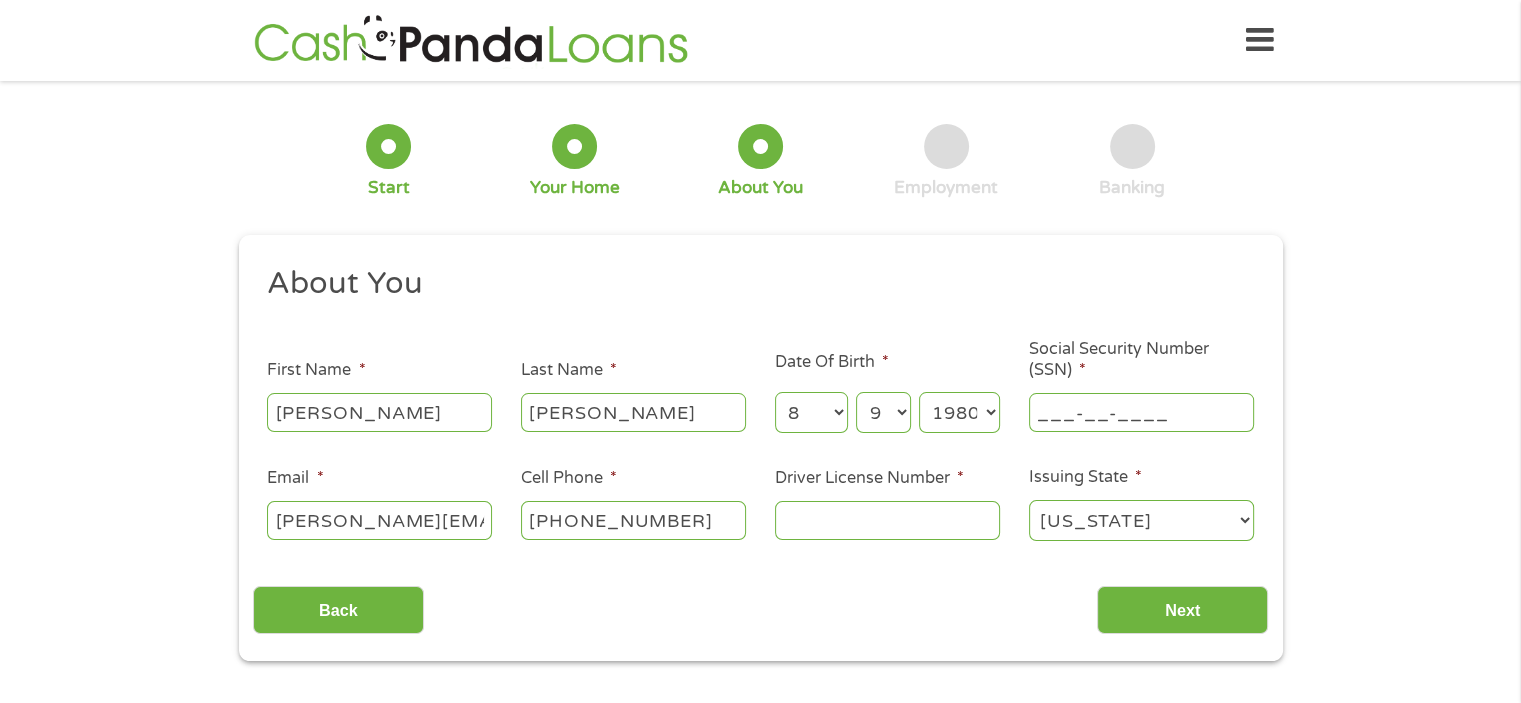 click on "___-__-____" at bounding box center (1141, 412) 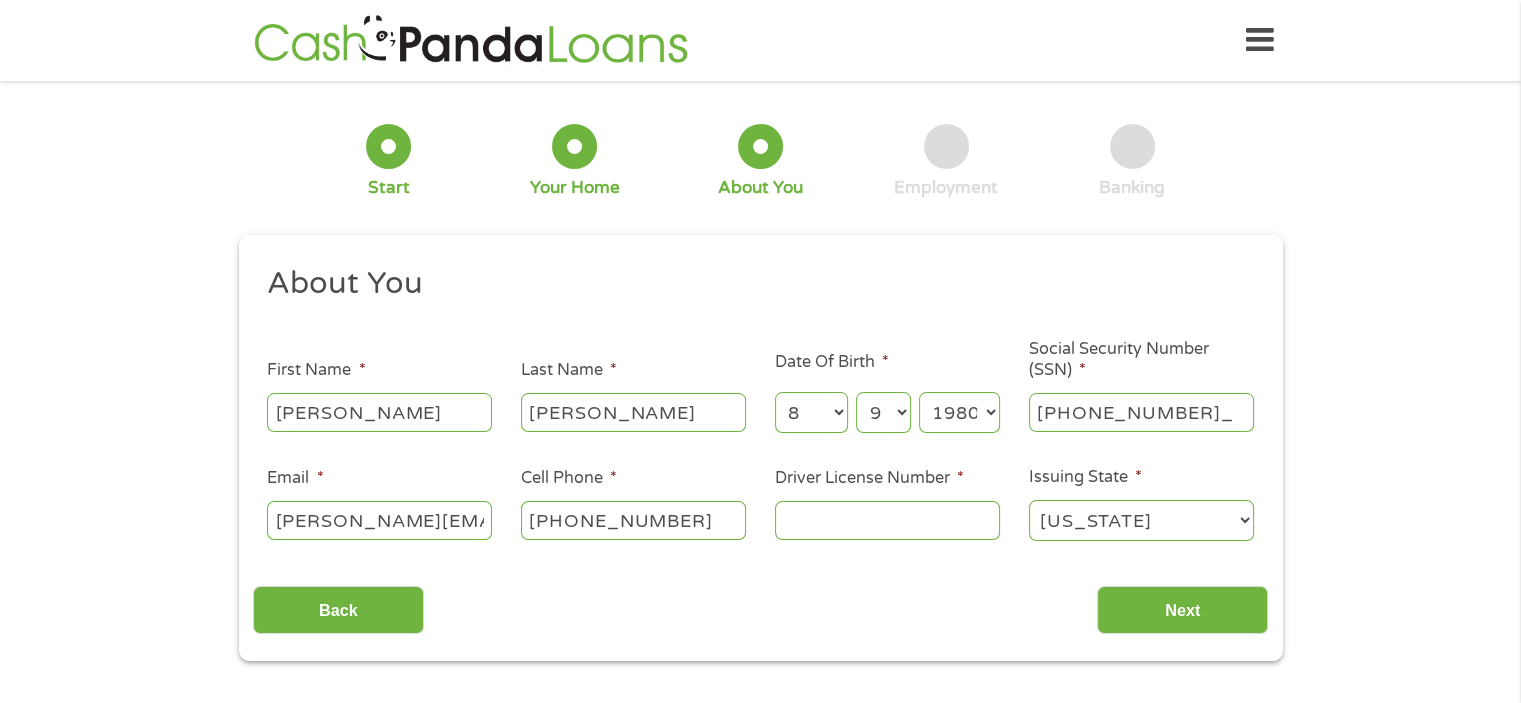 type on "523-29-1192" 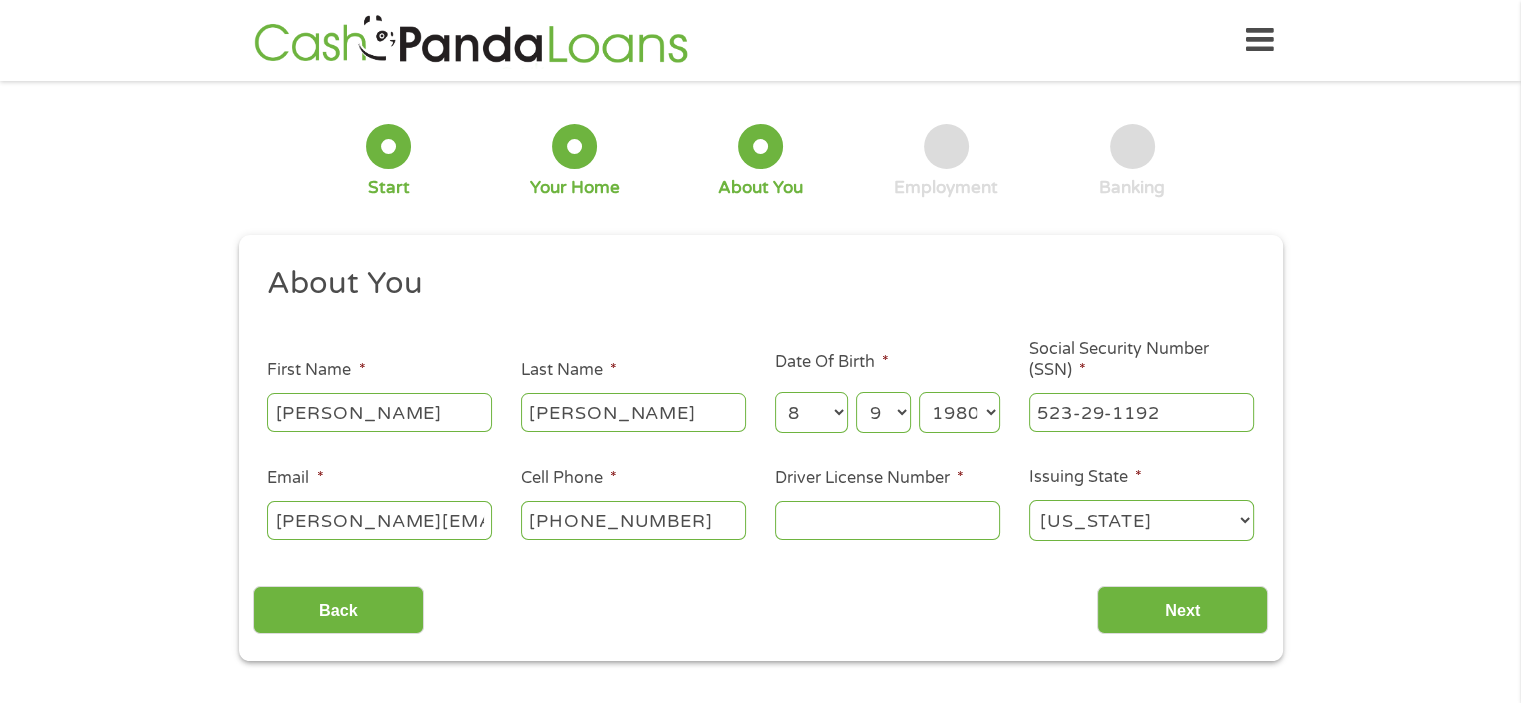 click on "Driver License Number *" at bounding box center (887, 520) 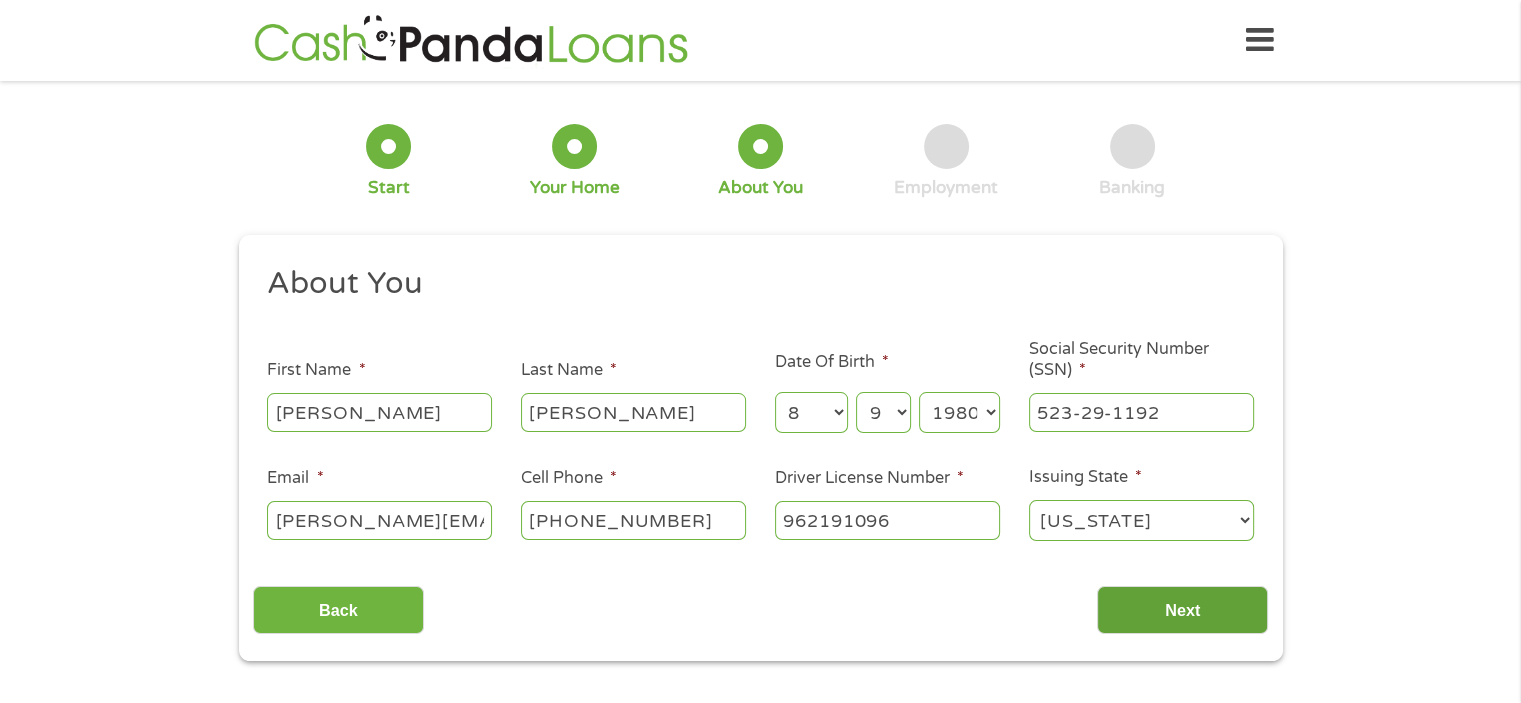 type on "962191096" 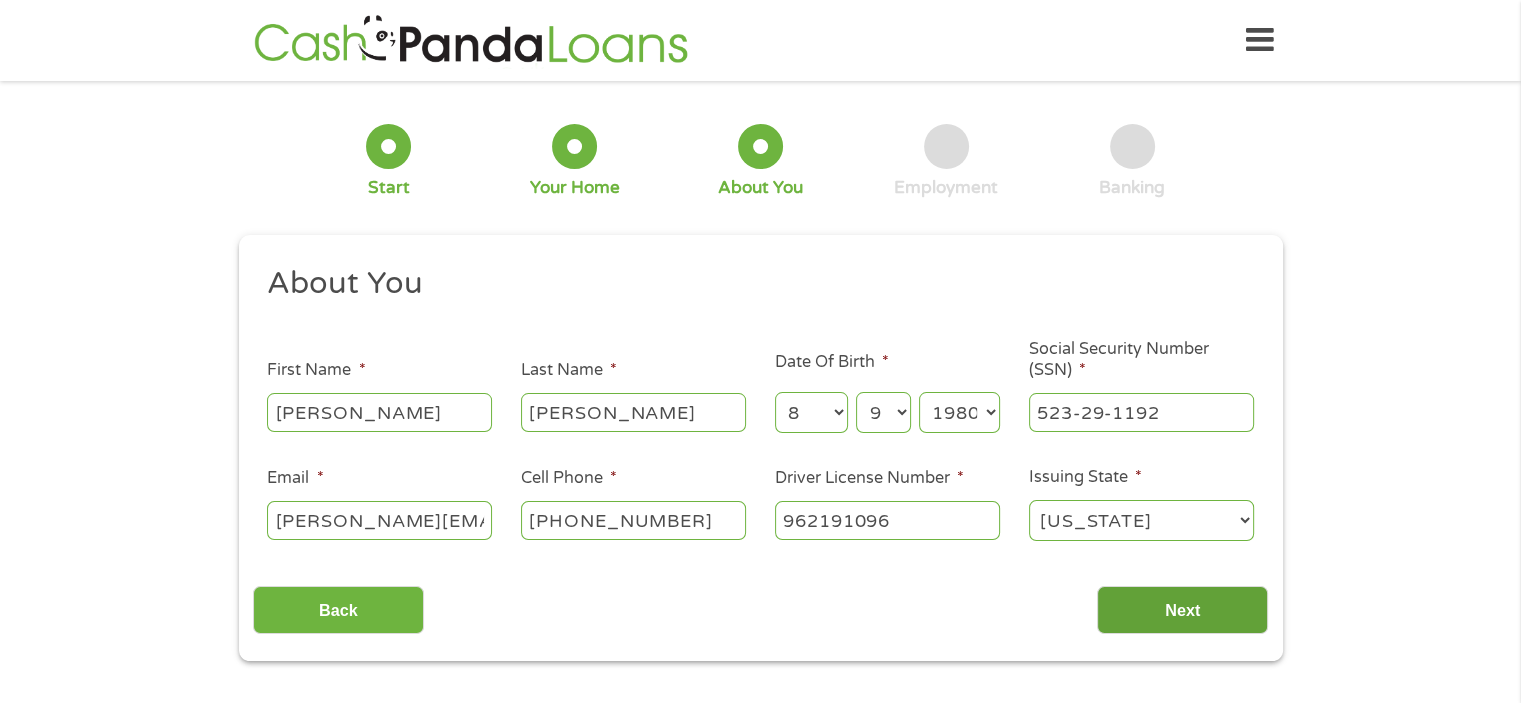 scroll, scrollTop: 8, scrollLeft: 8, axis: both 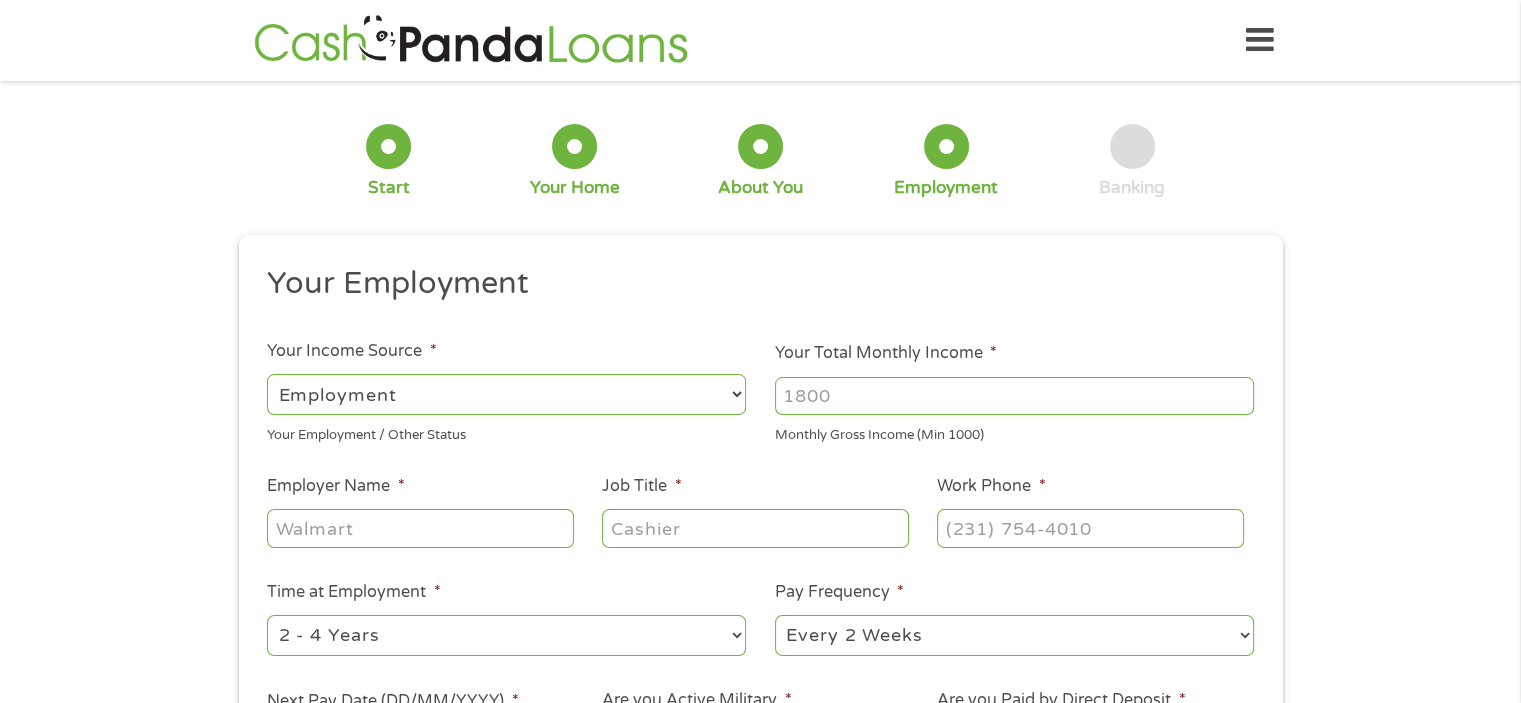 click on "Your Total Monthly Income *" at bounding box center (1014, 396) 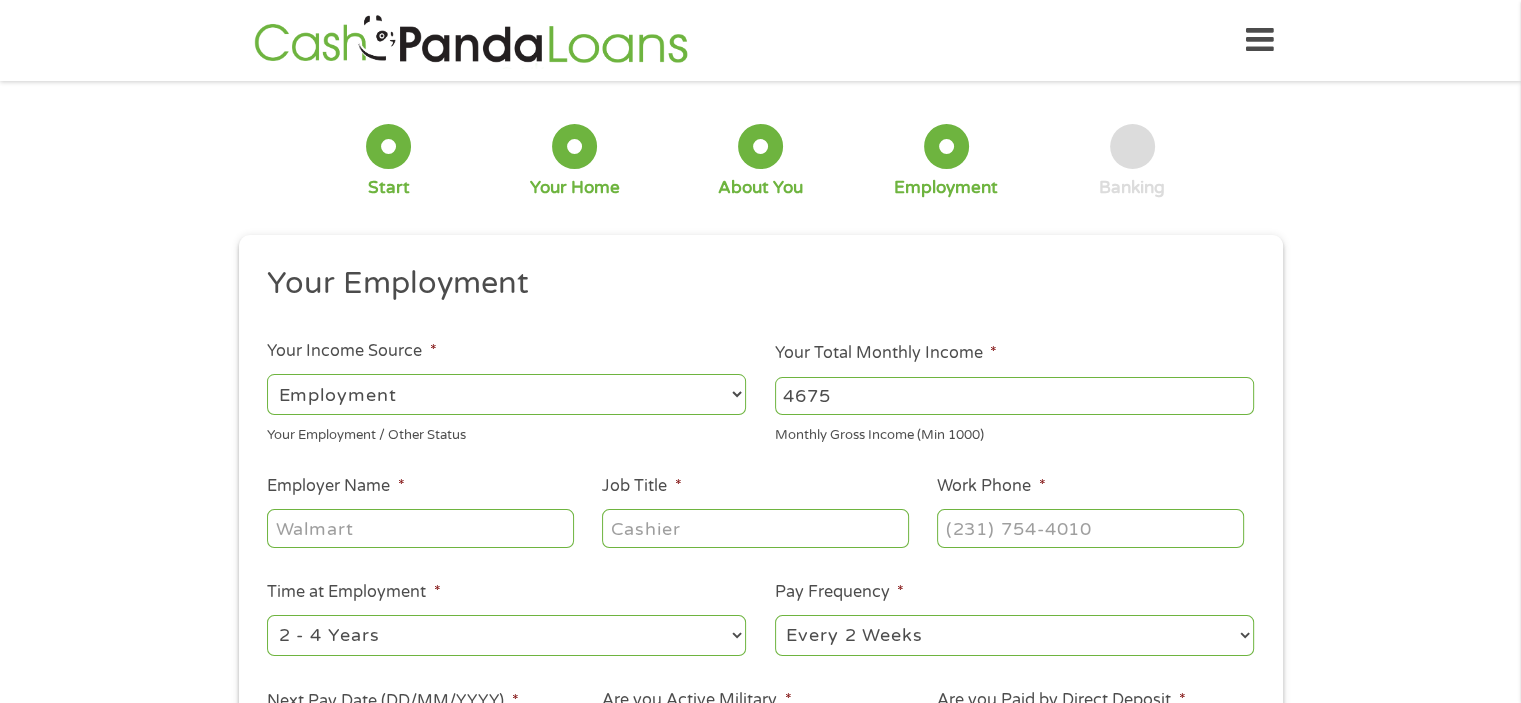 type on "4675" 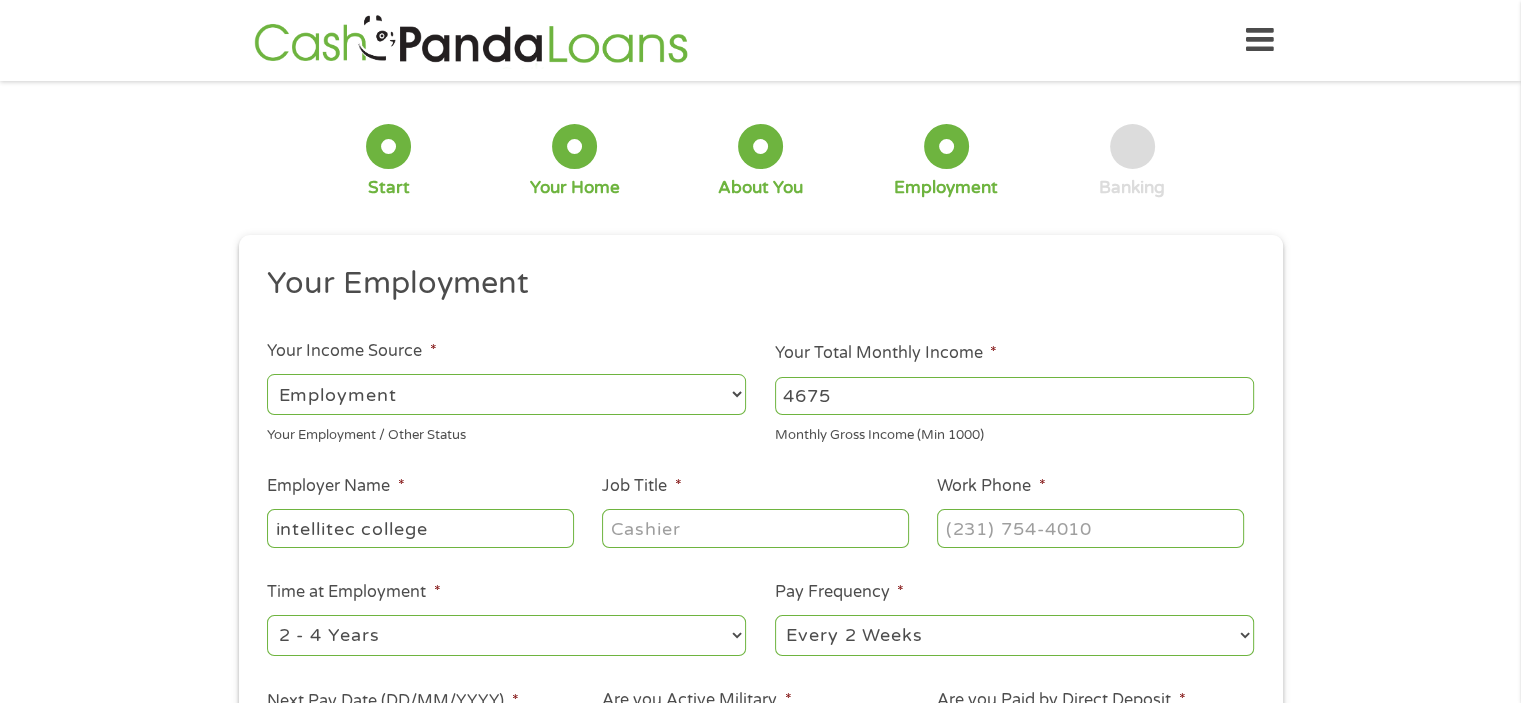 type on "intellitec college" 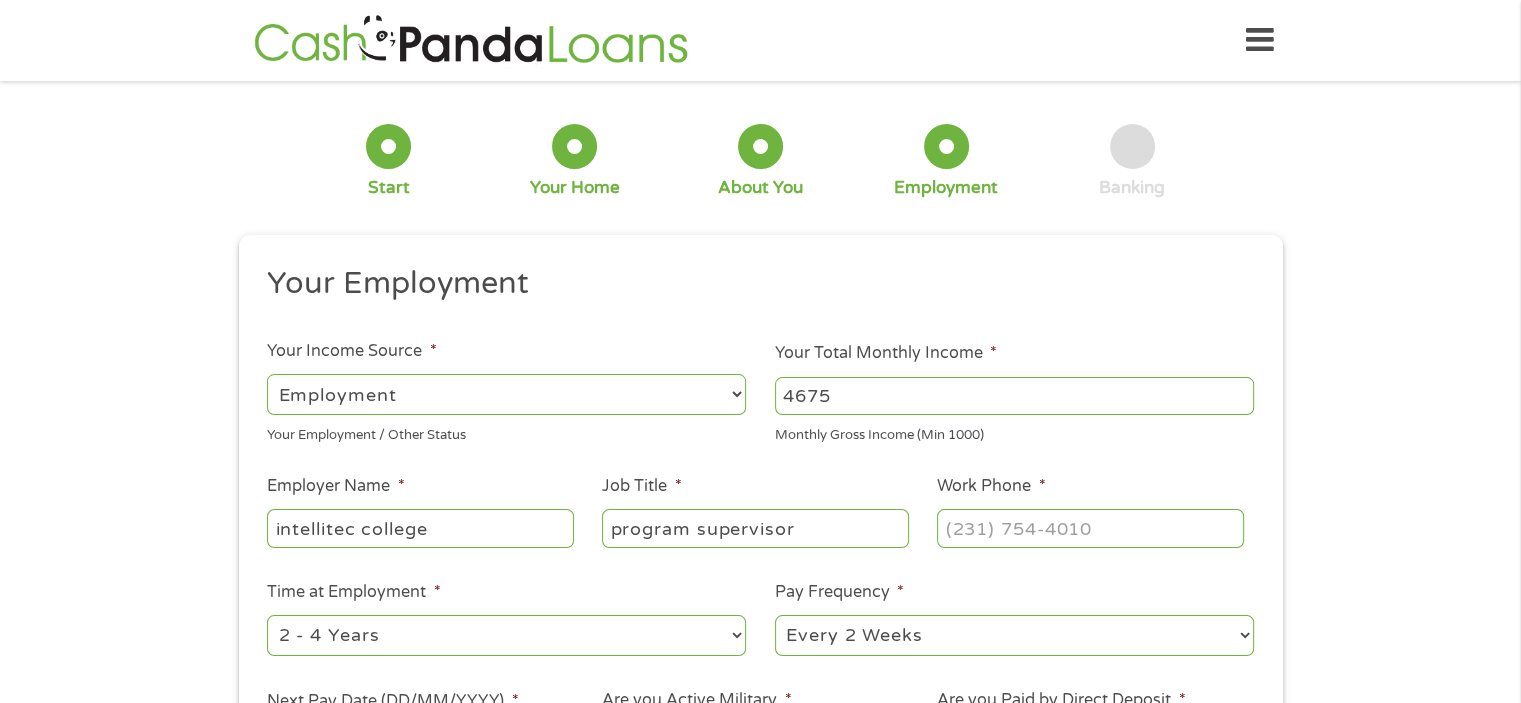type on "program supervisor" 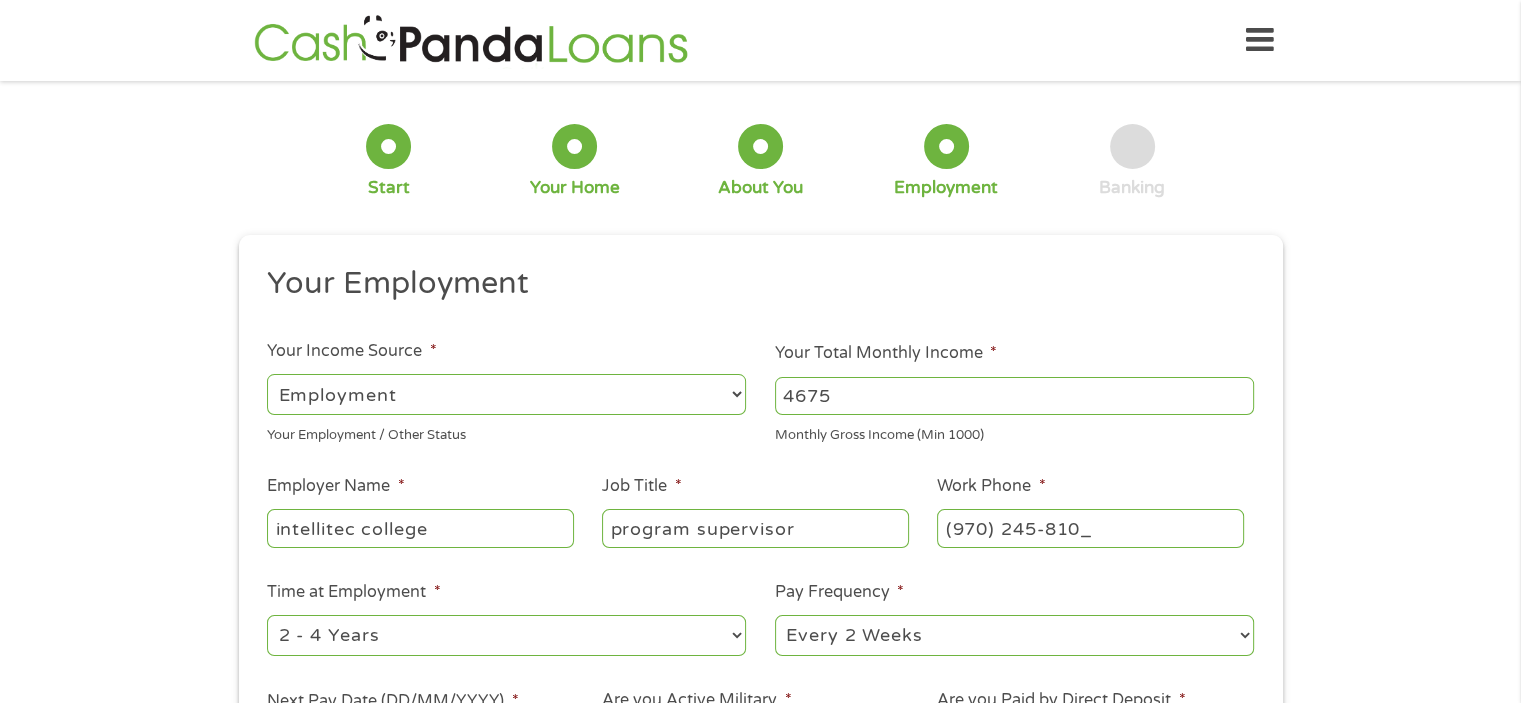 type on "(970) 245-8101" 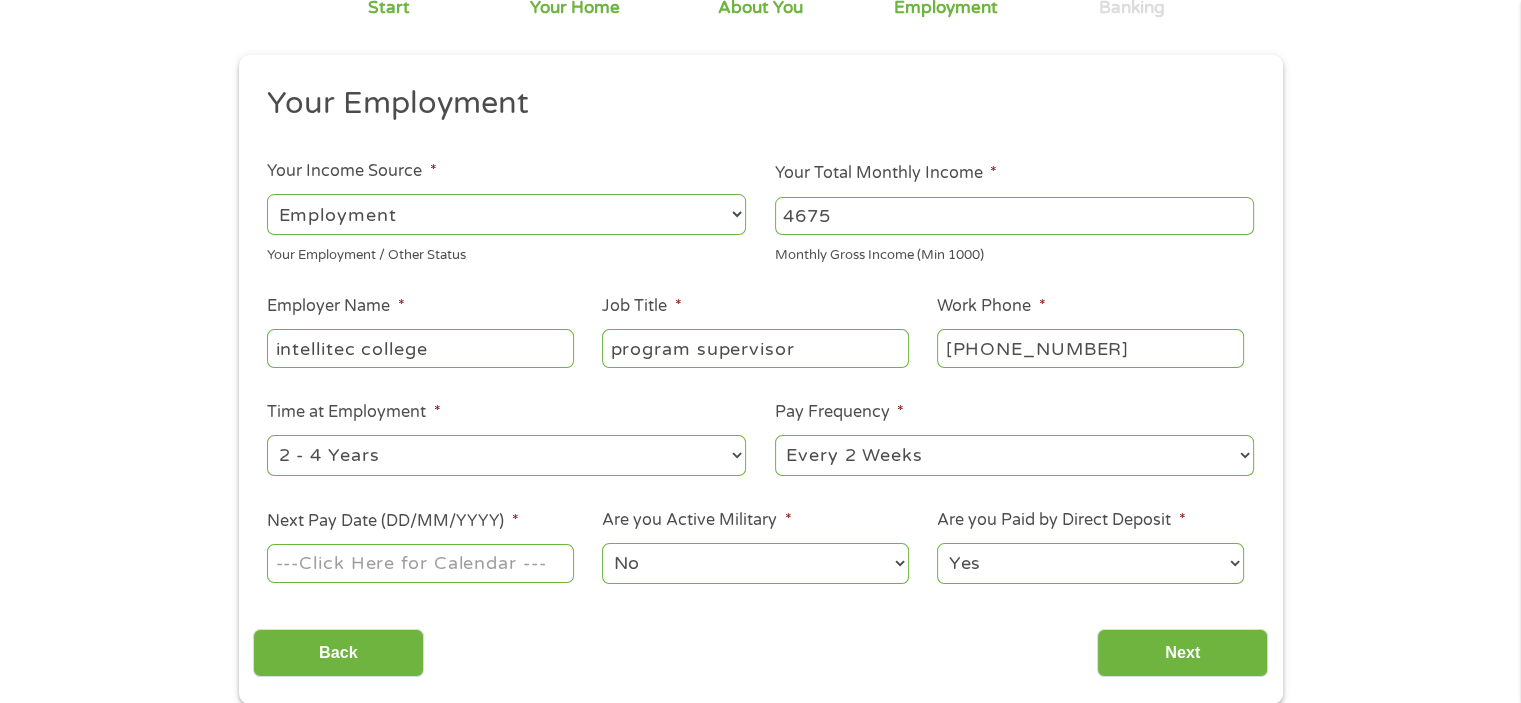 scroll, scrollTop: 180, scrollLeft: 0, axis: vertical 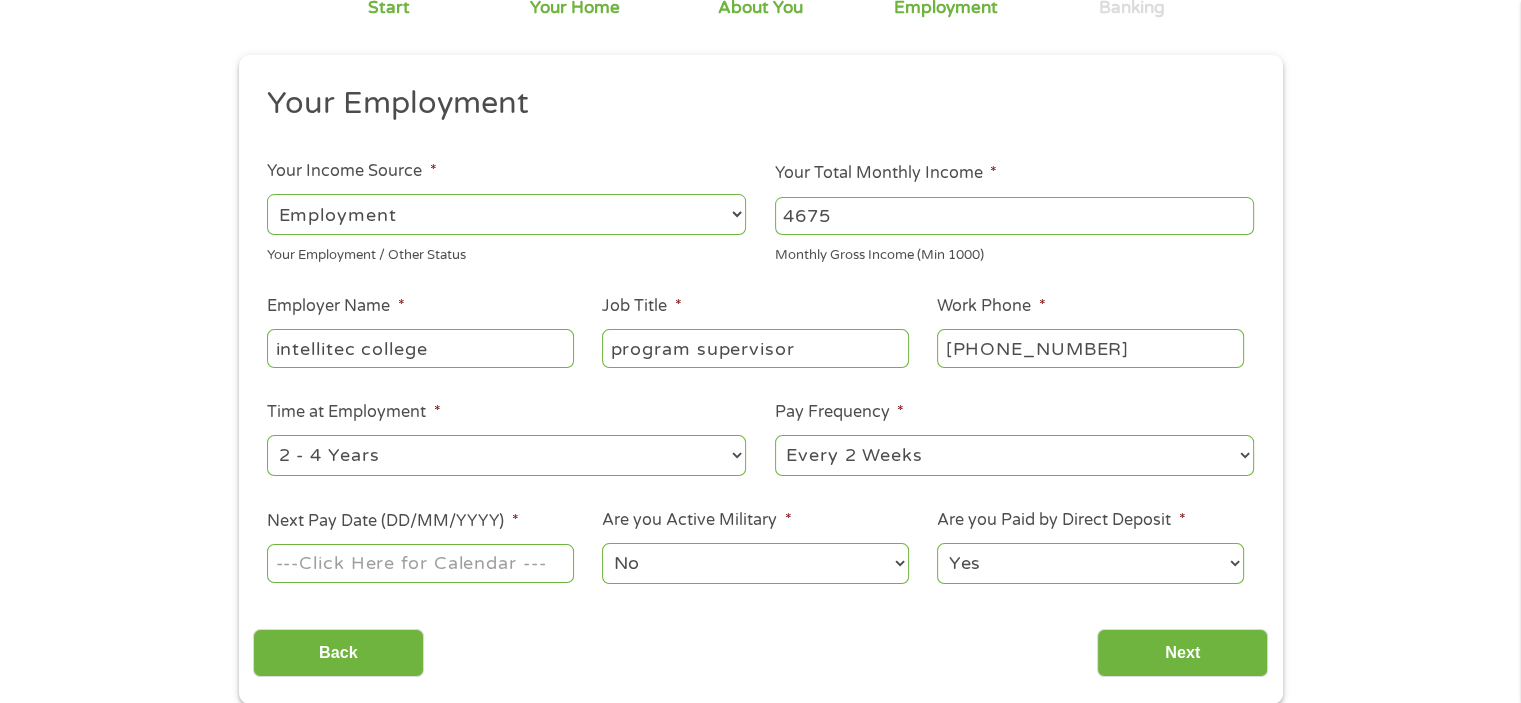 click on "--- Choose one --- 1 Year or less 1 - 2 Years 2 - 4 Years Over 4 Years" at bounding box center (506, 455) 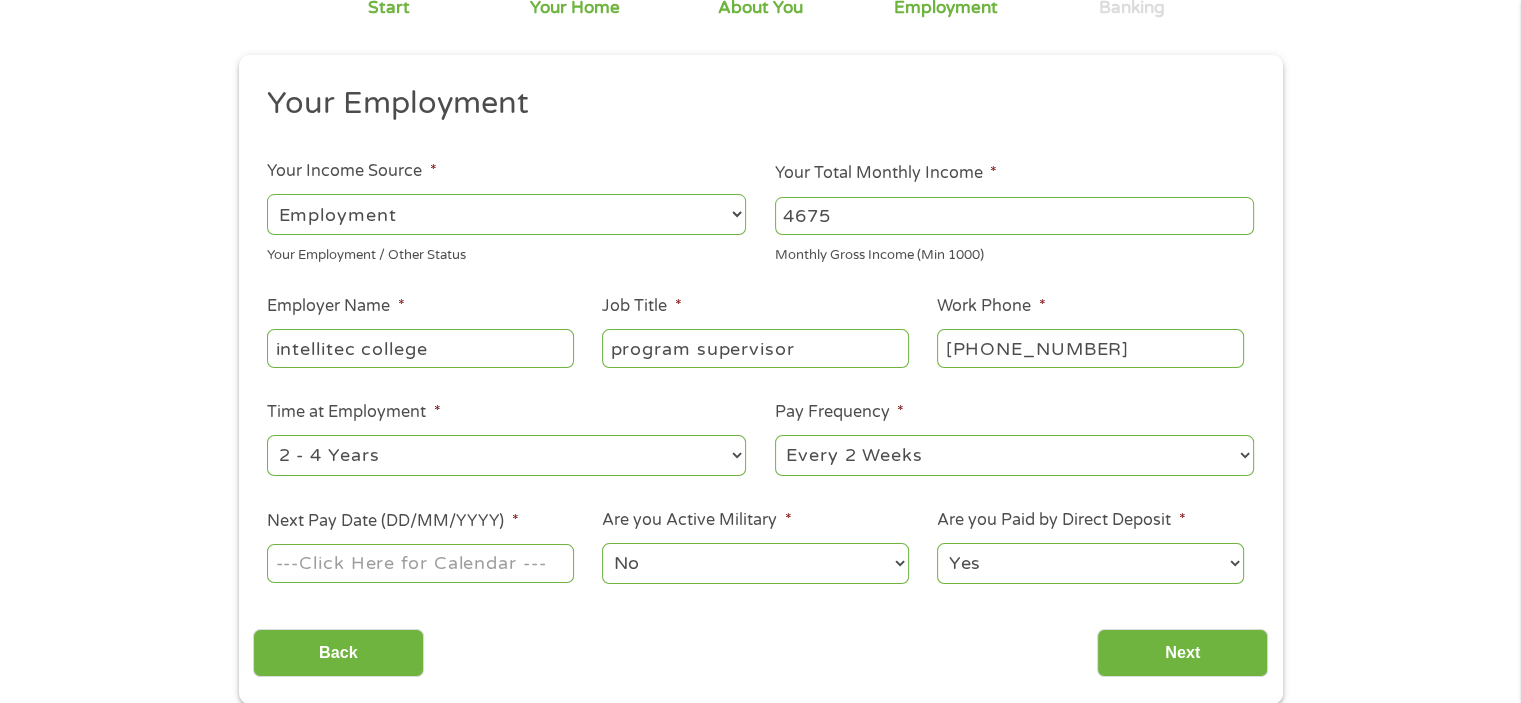 select on "60months" 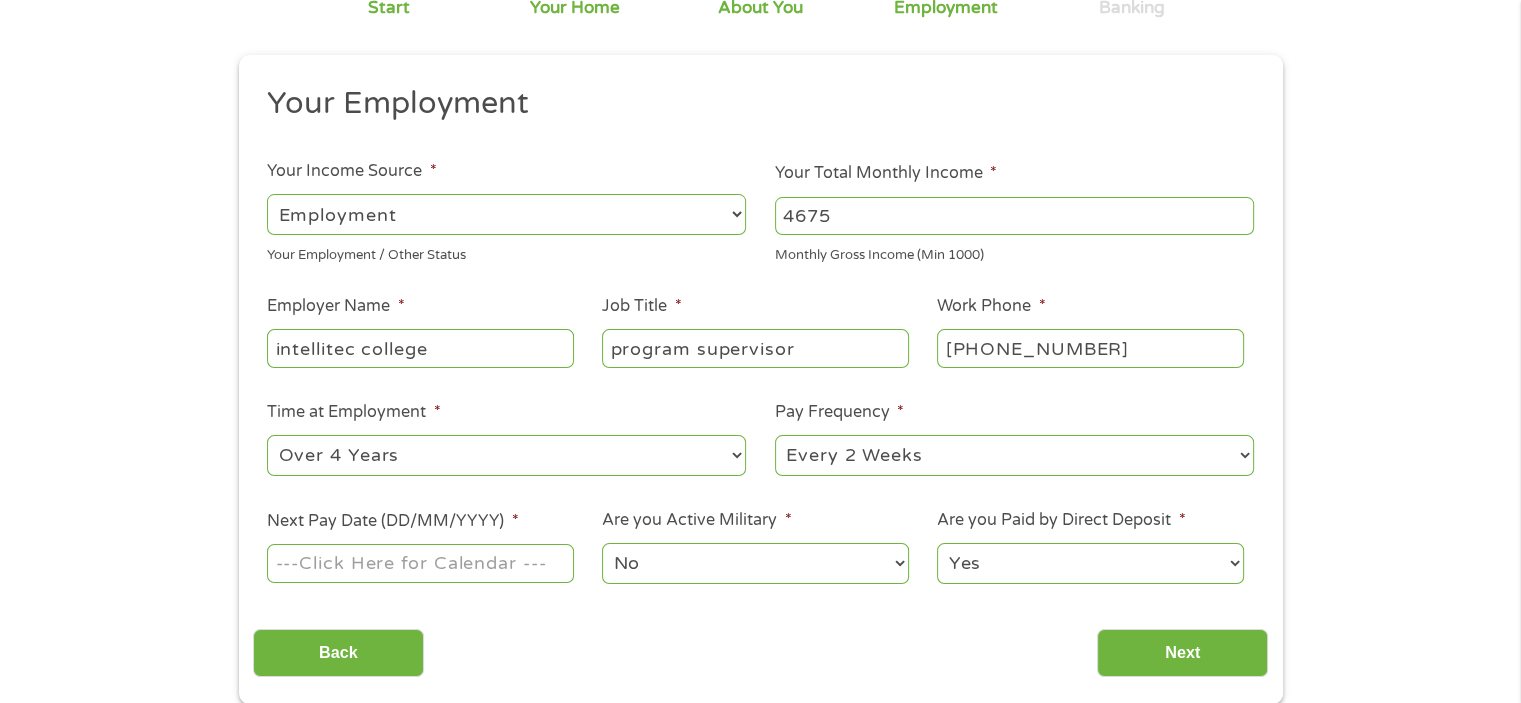 click on "--- Choose one --- 1 Year or less 1 - 2 Years 2 - 4 Years Over 4 Years" at bounding box center [506, 455] 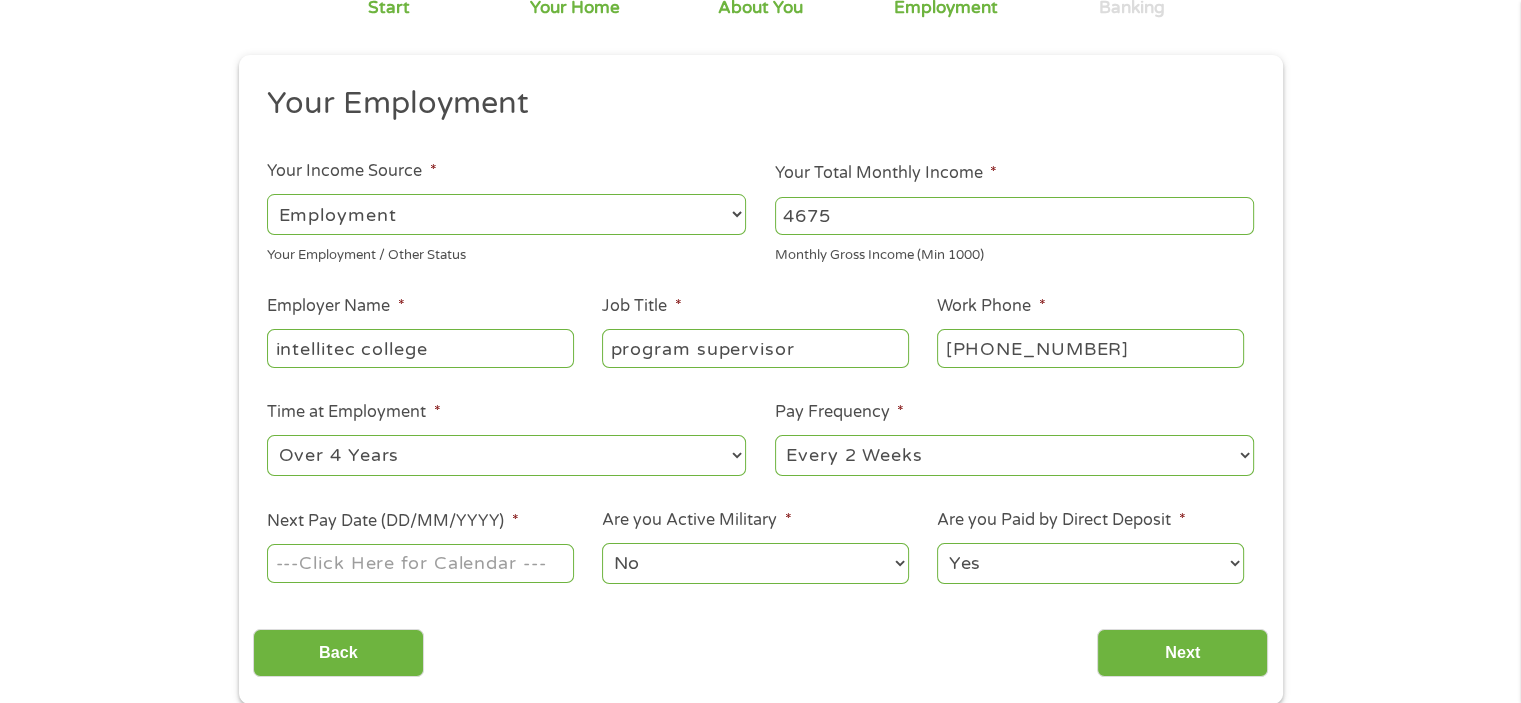 select on "semimonthly" 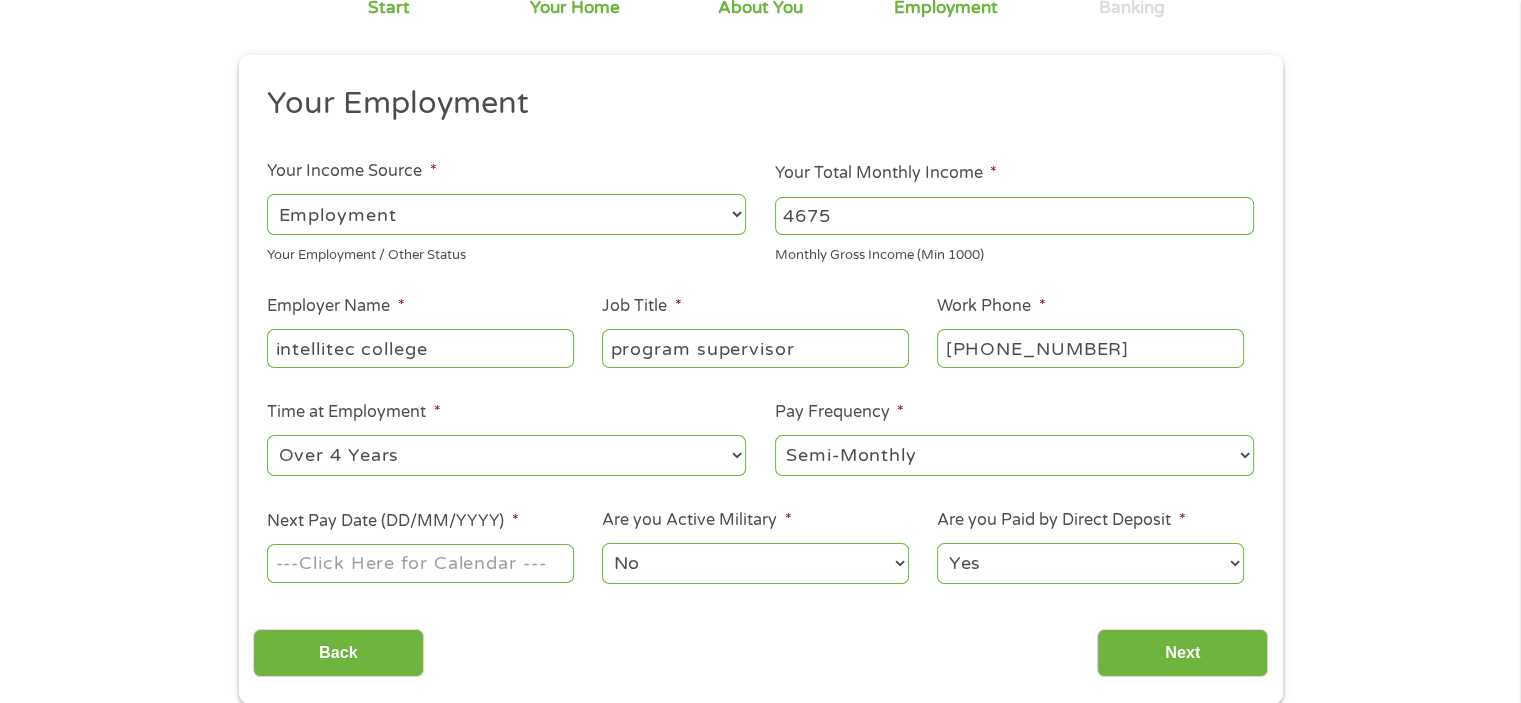 click on "--- Choose one --- Every 2 Weeks Every Week Monthly Semi-Monthly" at bounding box center [1014, 455] 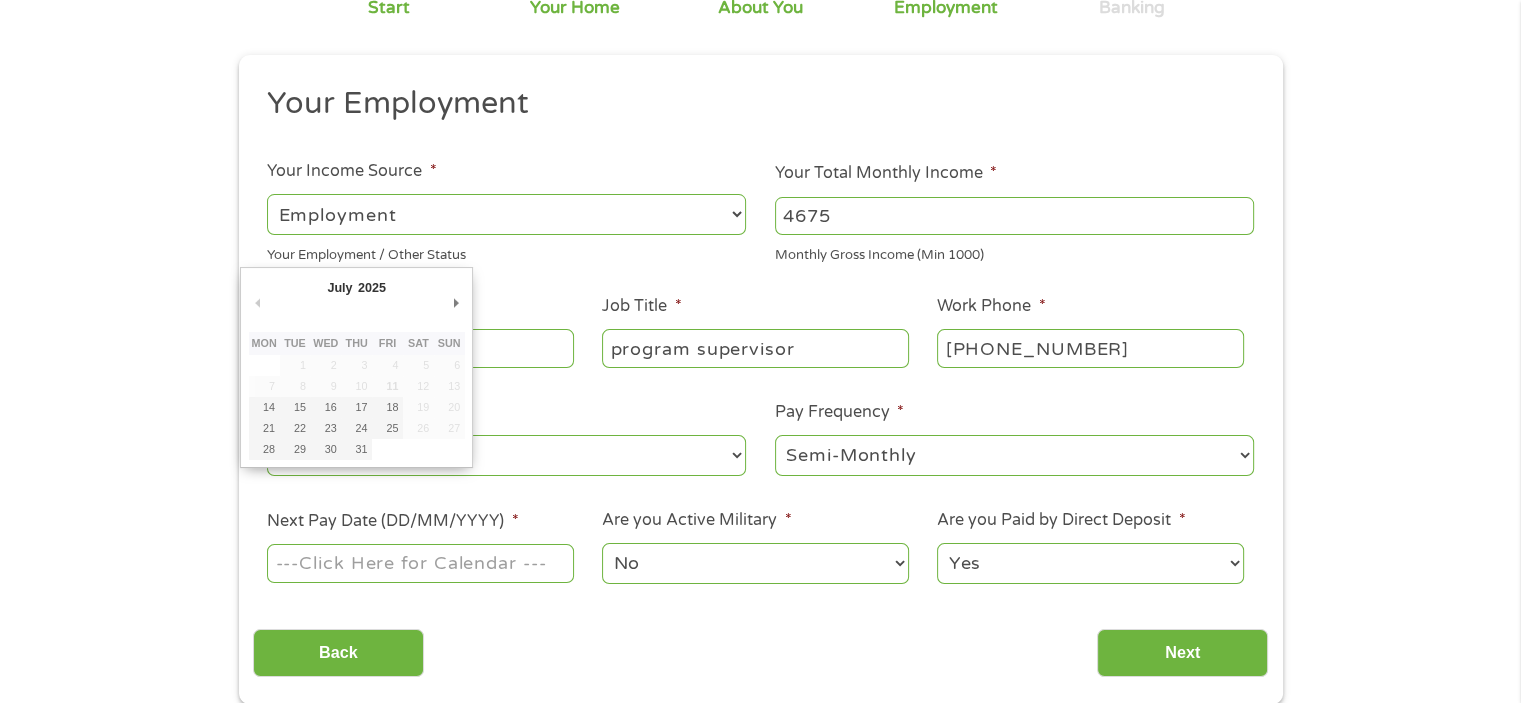 click on "Next Pay Date (DD/MM/YYYY) *" at bounding box center (420, 563) 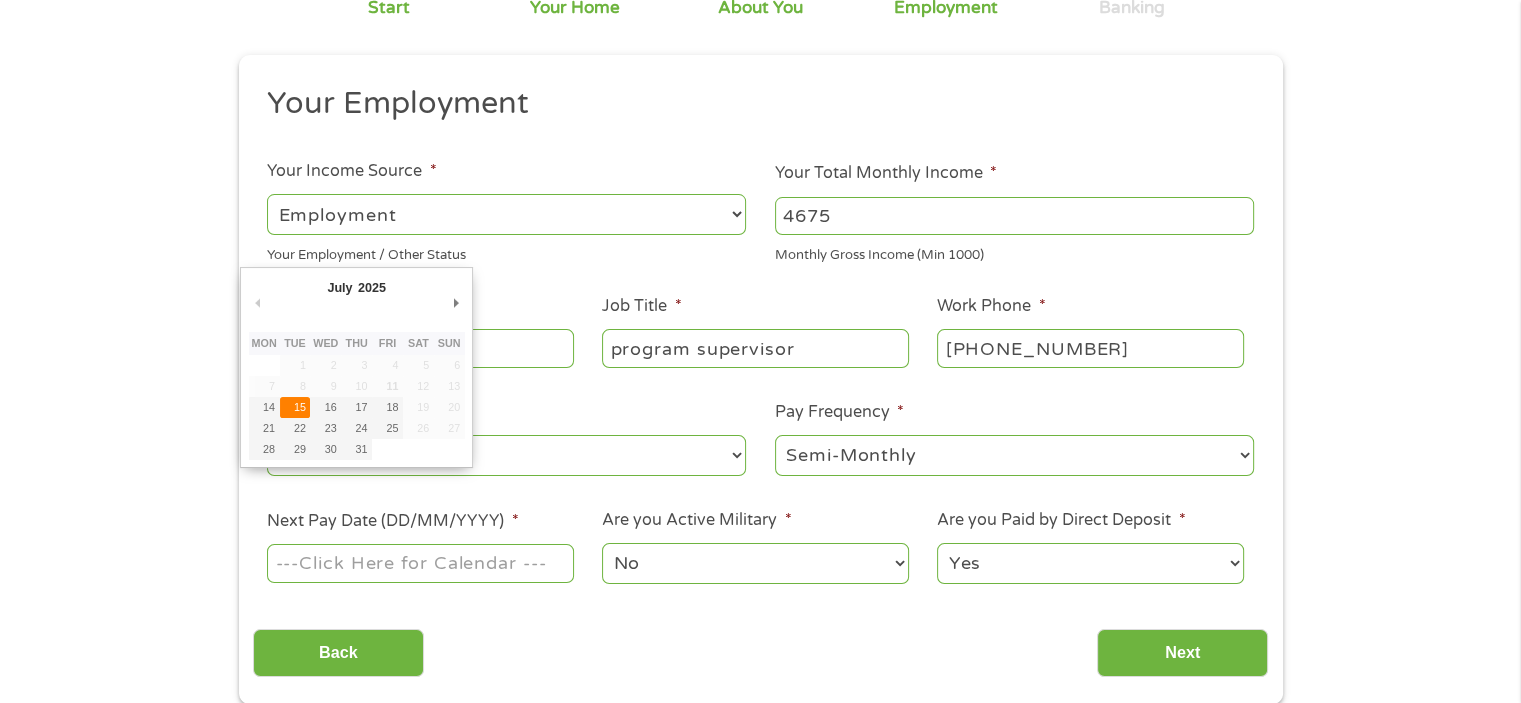type on "15/07/2025" 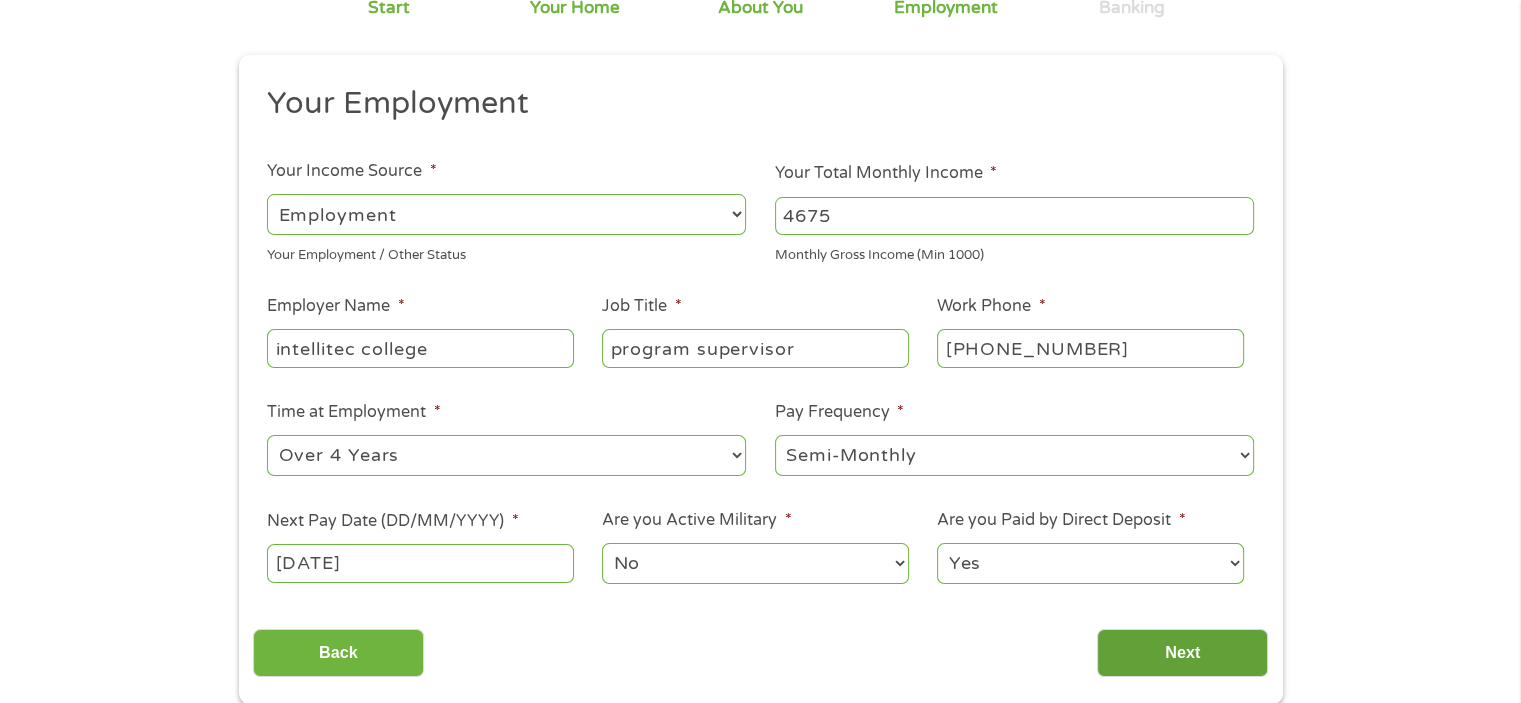 click on "Next" at bounding box center [1182, 653] 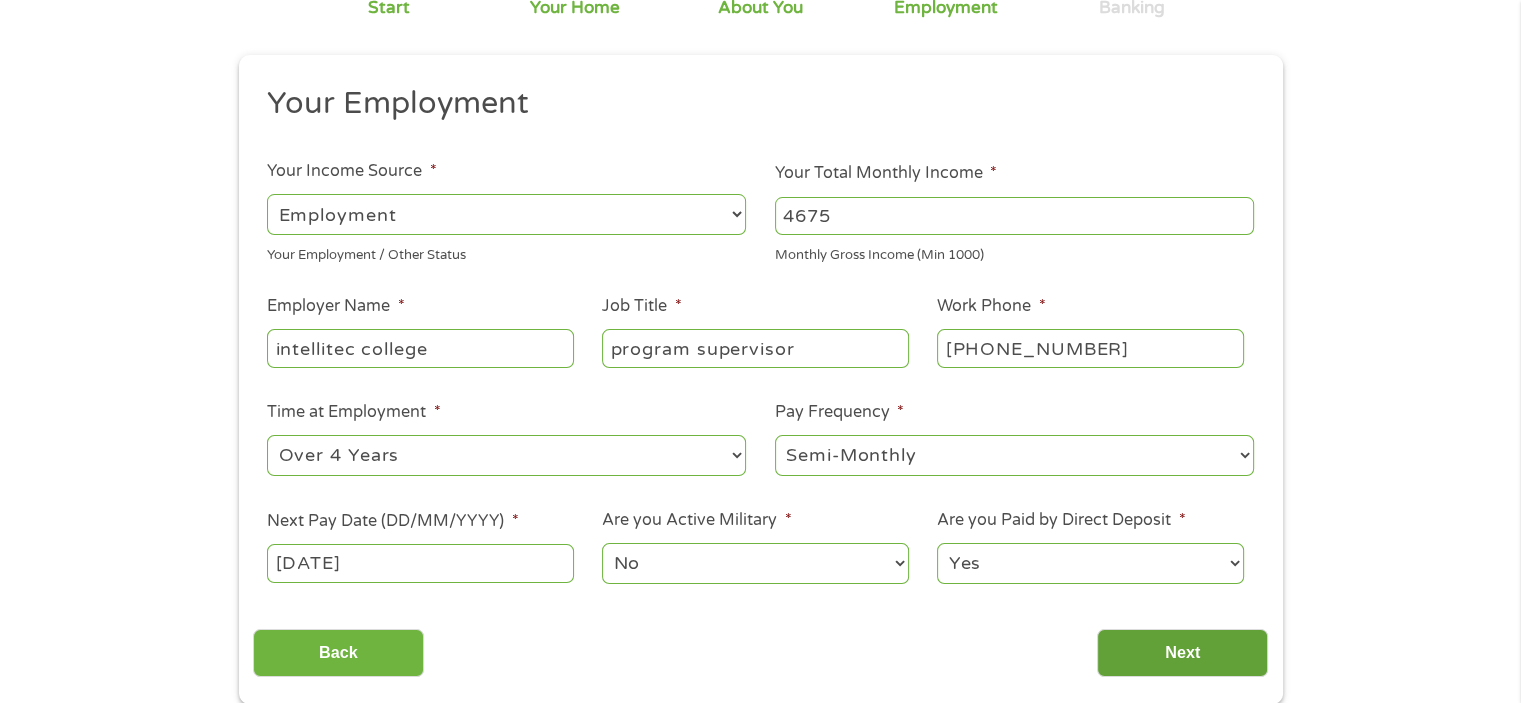 scroll, scrollTop: 8, scrollLeft: 8, axis: both 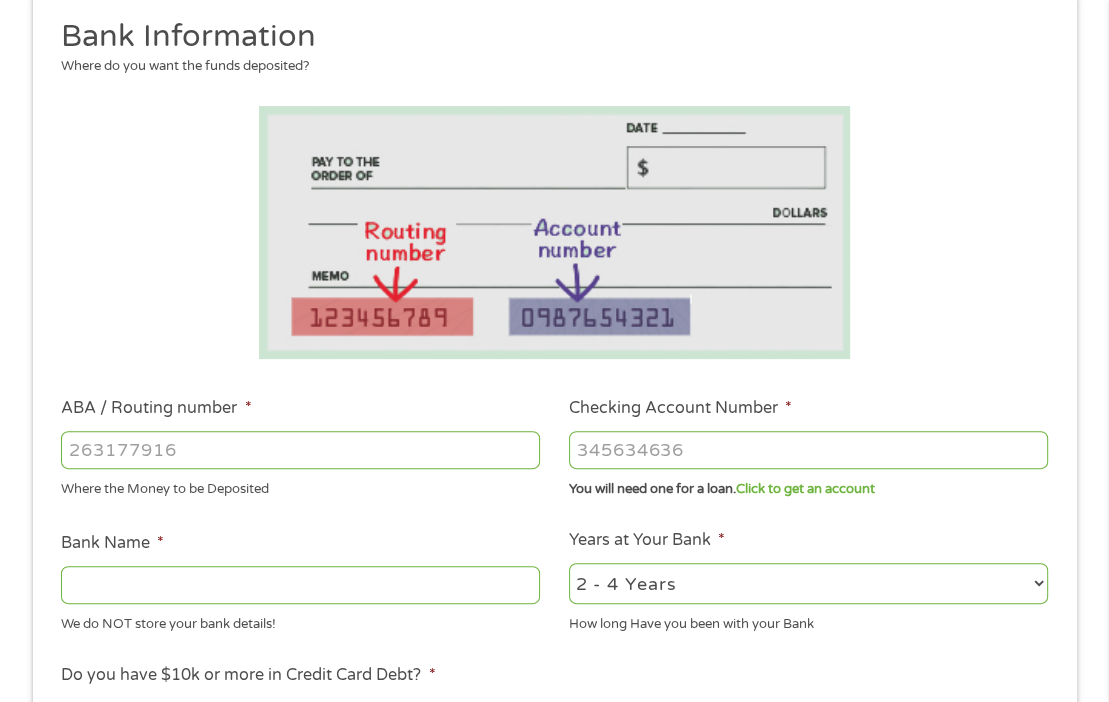 click on "ABA / Routing number *" at bounding box center [300, 450] 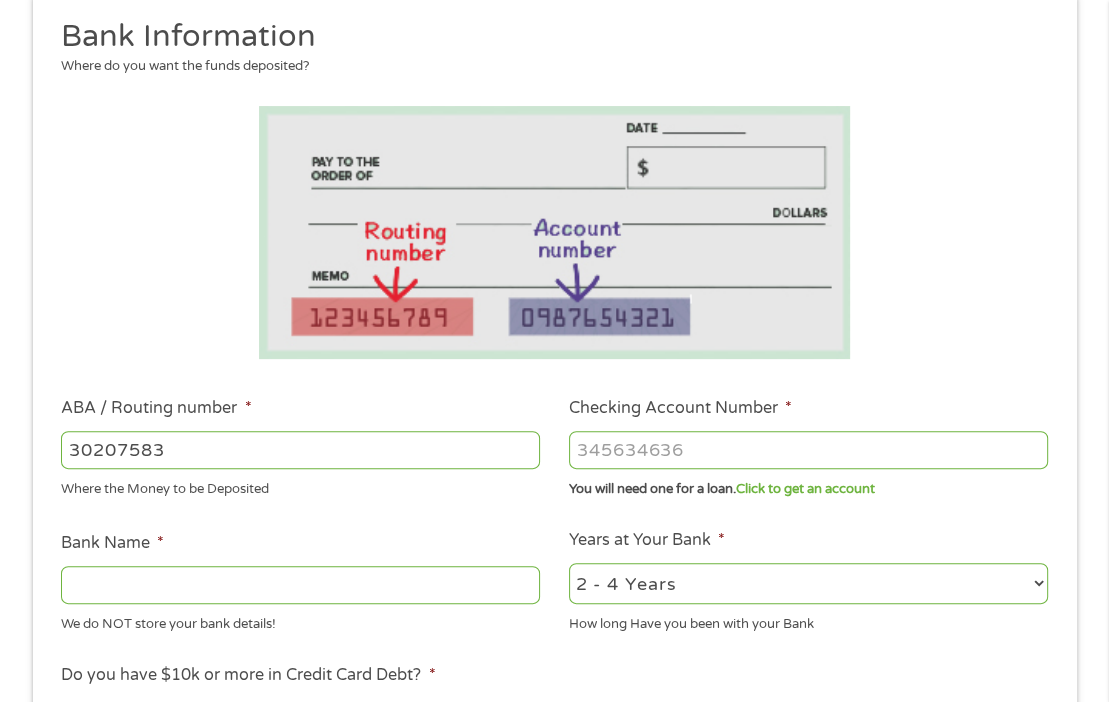 type on "302075830" 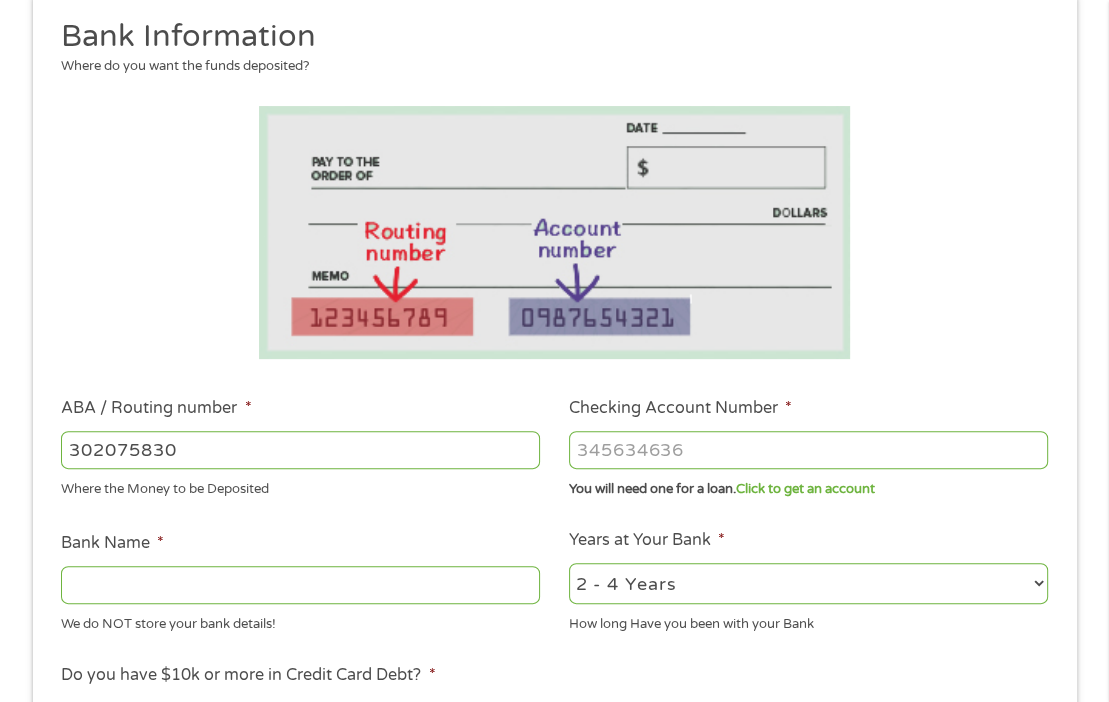 type on "PUBLIC SERVICE EMPLOYEES CR UNION" 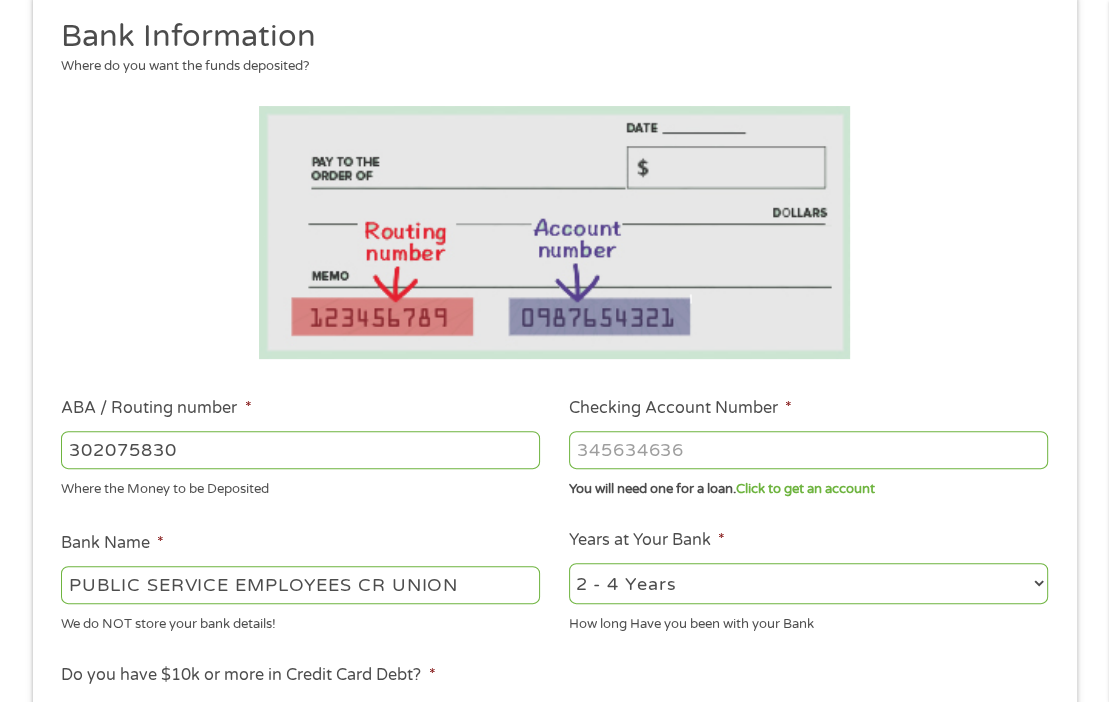 type on "302075830" 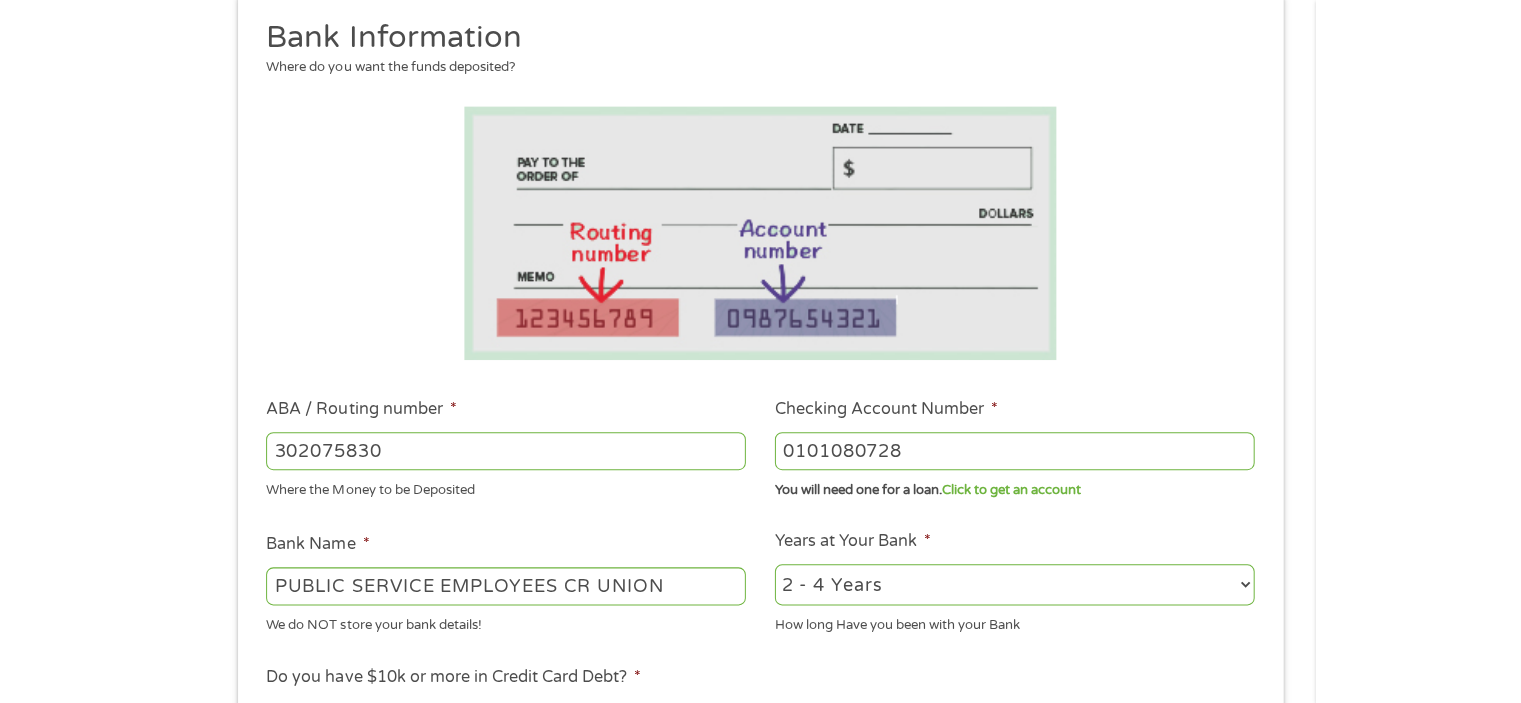scroll, scrollTop: 276, scrollLeft: 0, axis: vertical 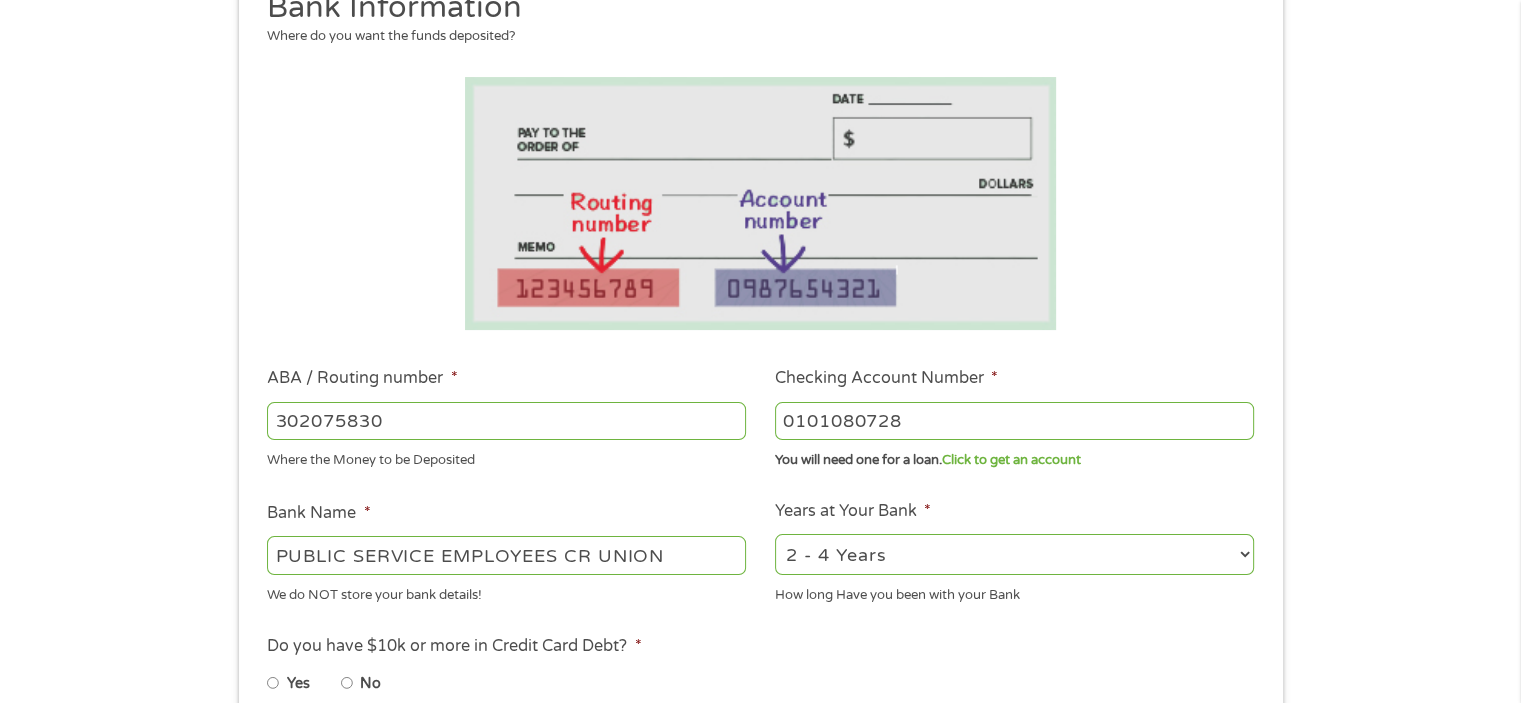 type on "0101080728" 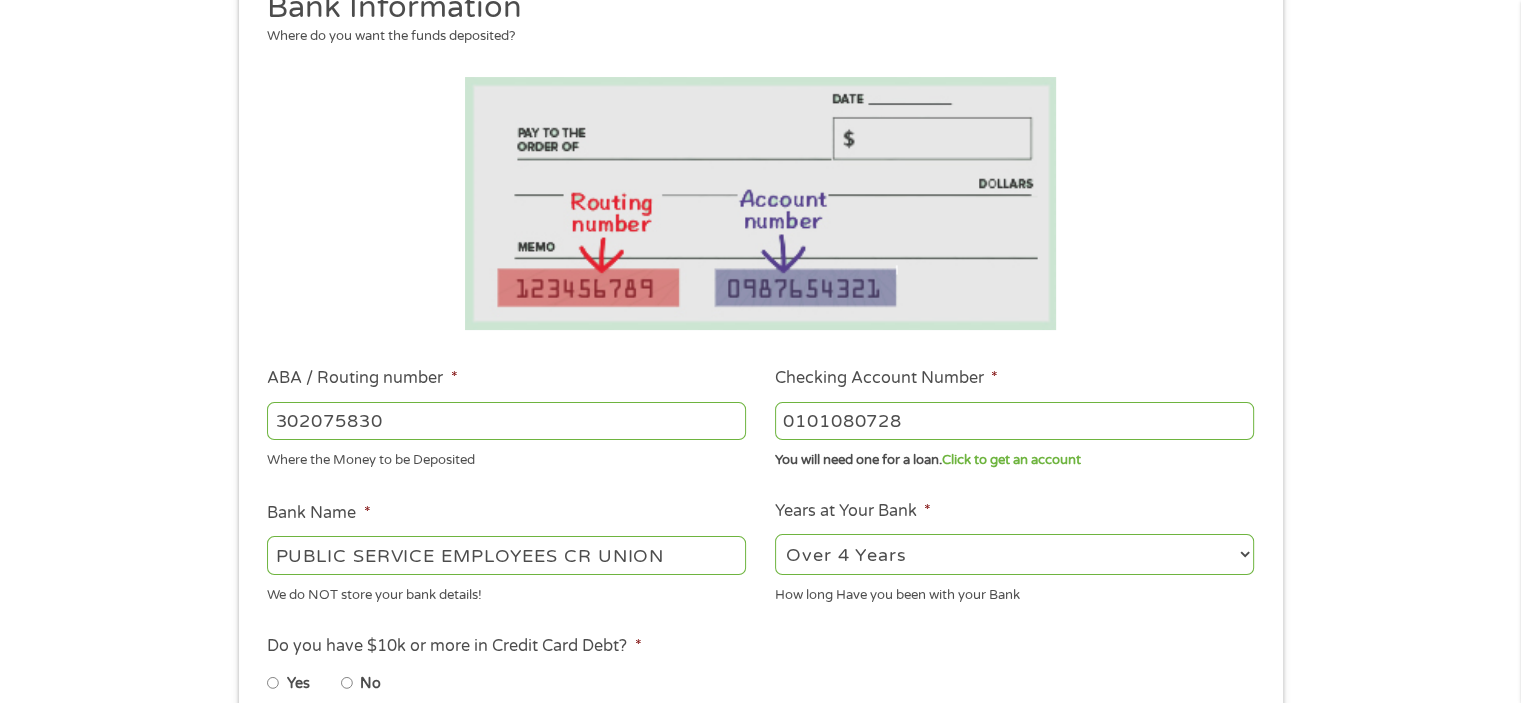 click on "2 - 4 Years 6 - 12 Months 1 - 2 Years Over 4 Years" at bounding box center [1014, 554] 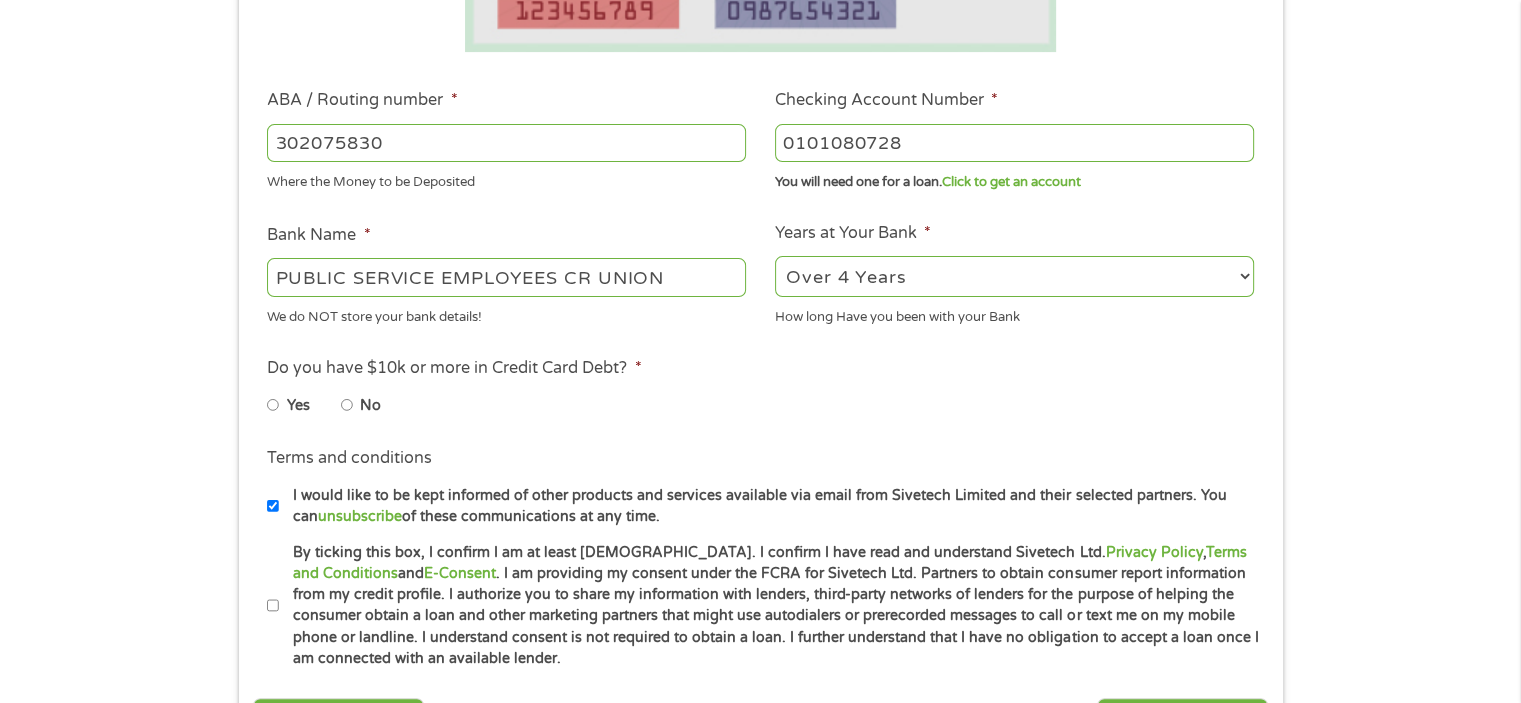 scroll, scrollTop: 556, scrollLeft: 0, axis: vertical 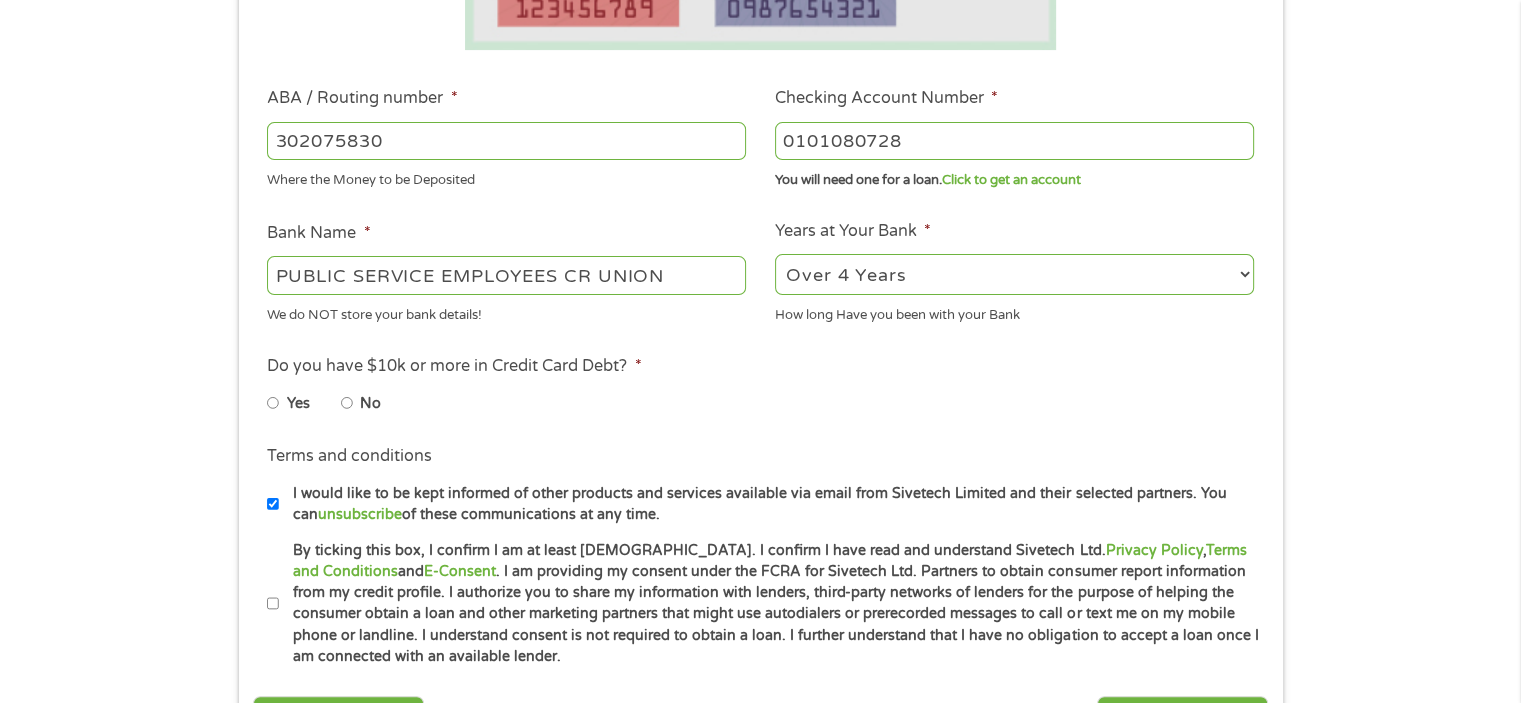 click on "No" at bounding box center [347, 403] 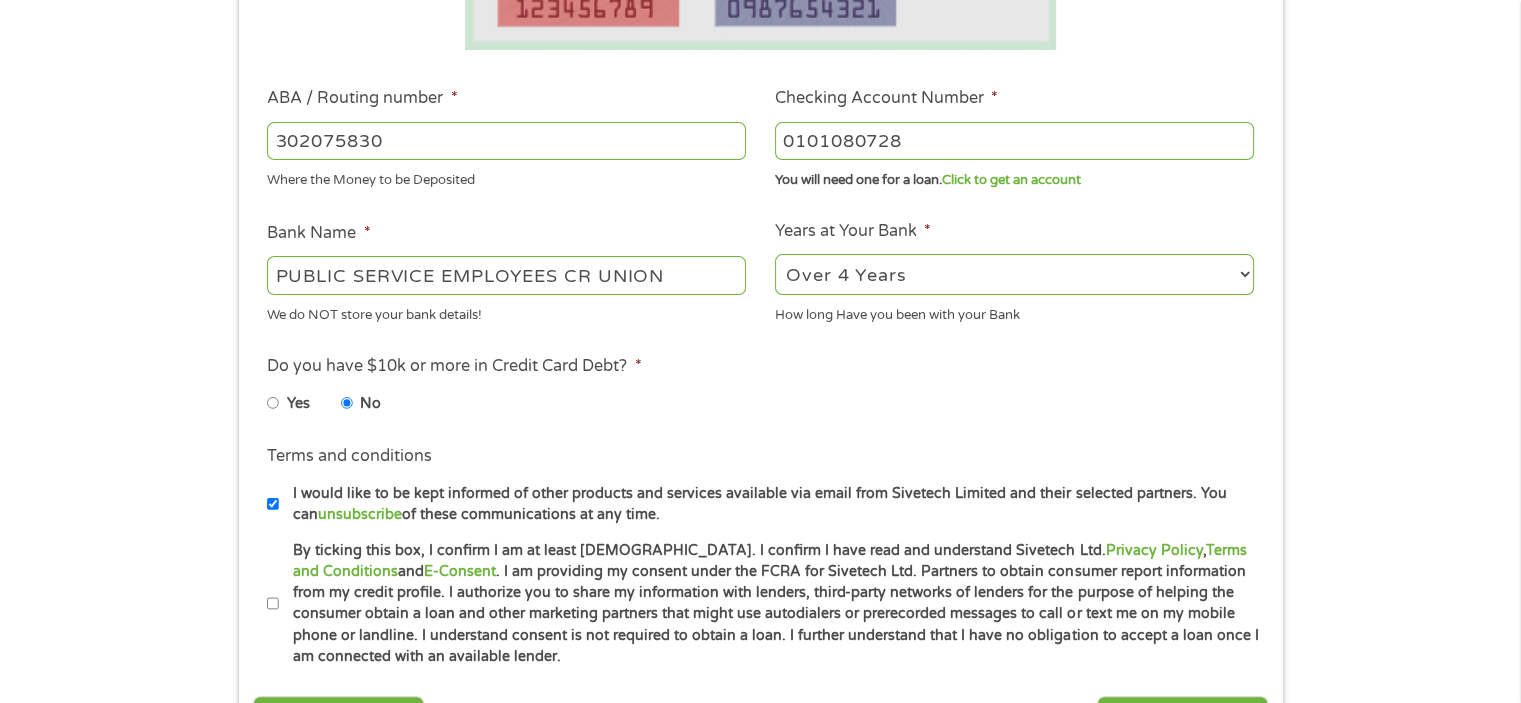 click on "By ticking this box, I confirm I am at least 18 years old. I confirm I have read and understand Sivetech Ltd.  Privacy Policy ,  Terms and Conditions  and  E-Consent . I am providing my consent under the FCRA for Sivetech Ltd. Partners to obtain consumer report information from my credit profile. I authorize you to share my information with lenders, third-party networks of lenders for the purpose of helping the consumer obtain a loan and other marketing partners that might use autodialers or prerecorded messages to call or text me on my mobile phone or landline. I understand consent is not required to obtain a loan. I further understand that I have no obligation to accept a loan once I am connected with an available lender." at bounding box center [273, 604] 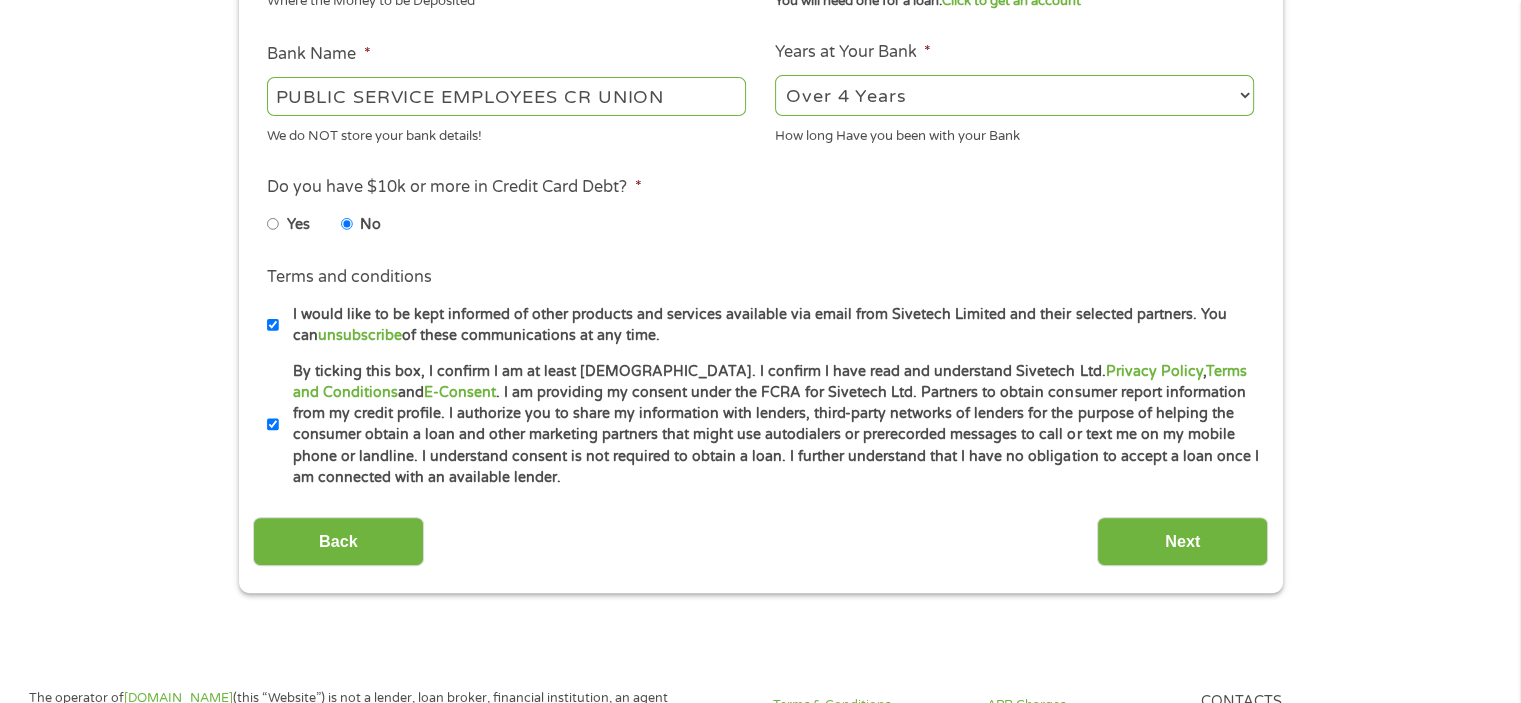 scroll, scrollTop: 736, scrollLeft: 0, axis: vertical 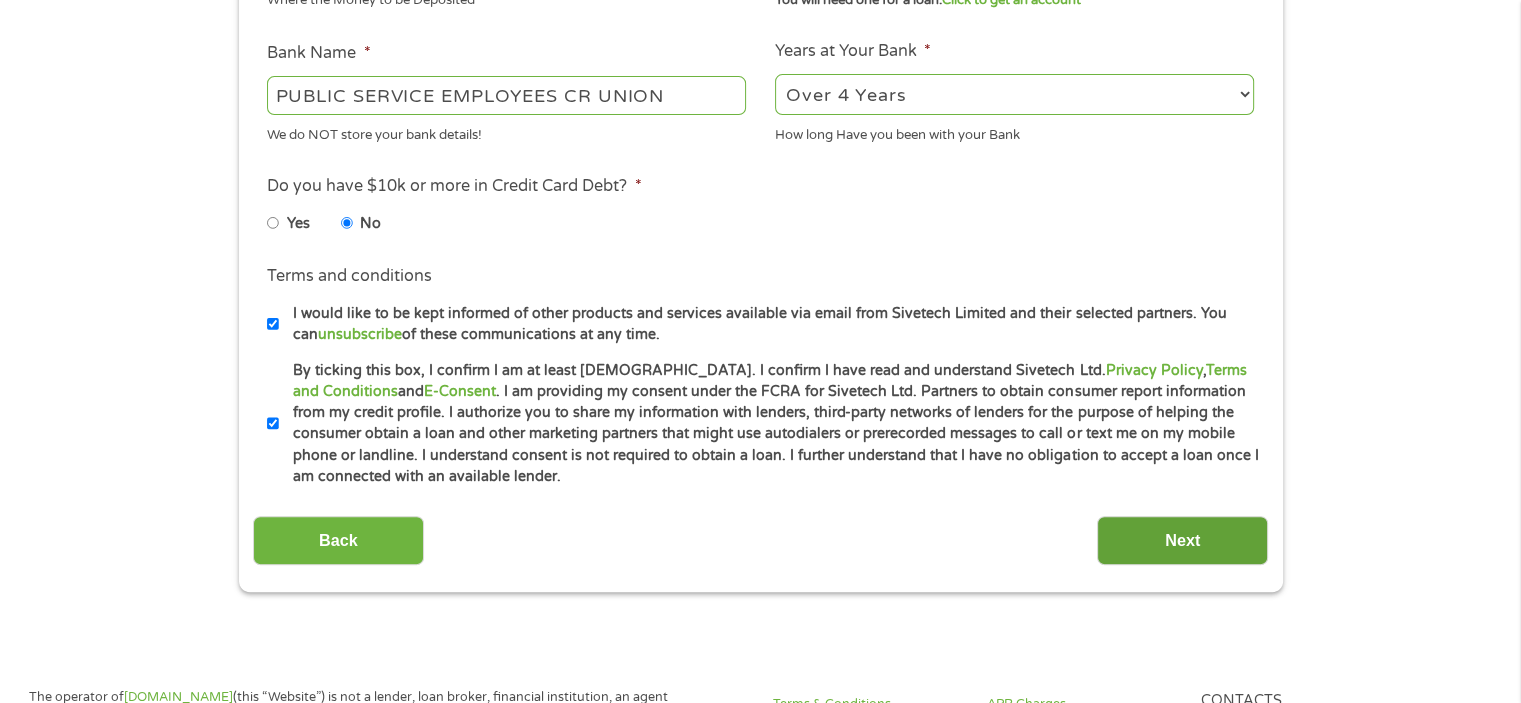 click on "Next" at bounding box center (1182, 540) 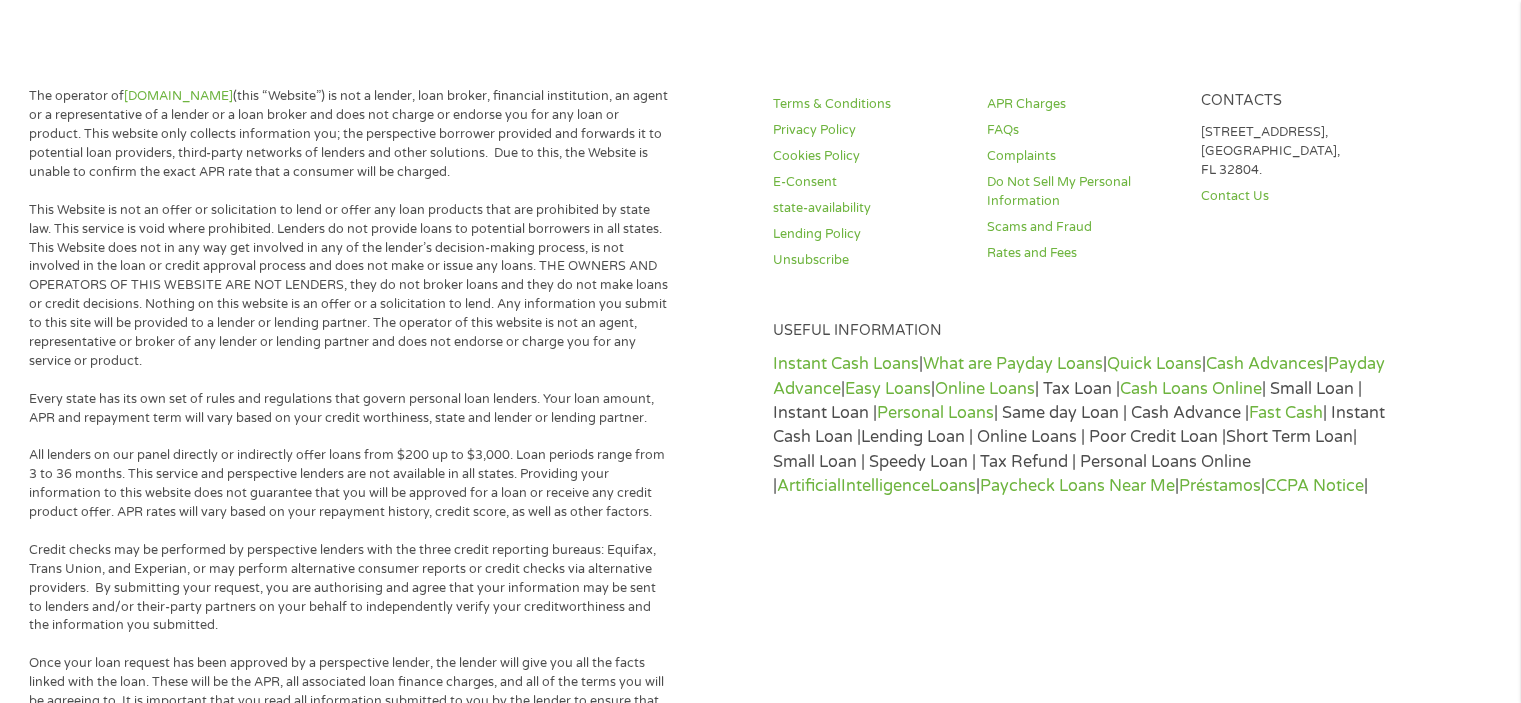 scroll, scrollTop: 8, scrollLeft: 8, axis: both 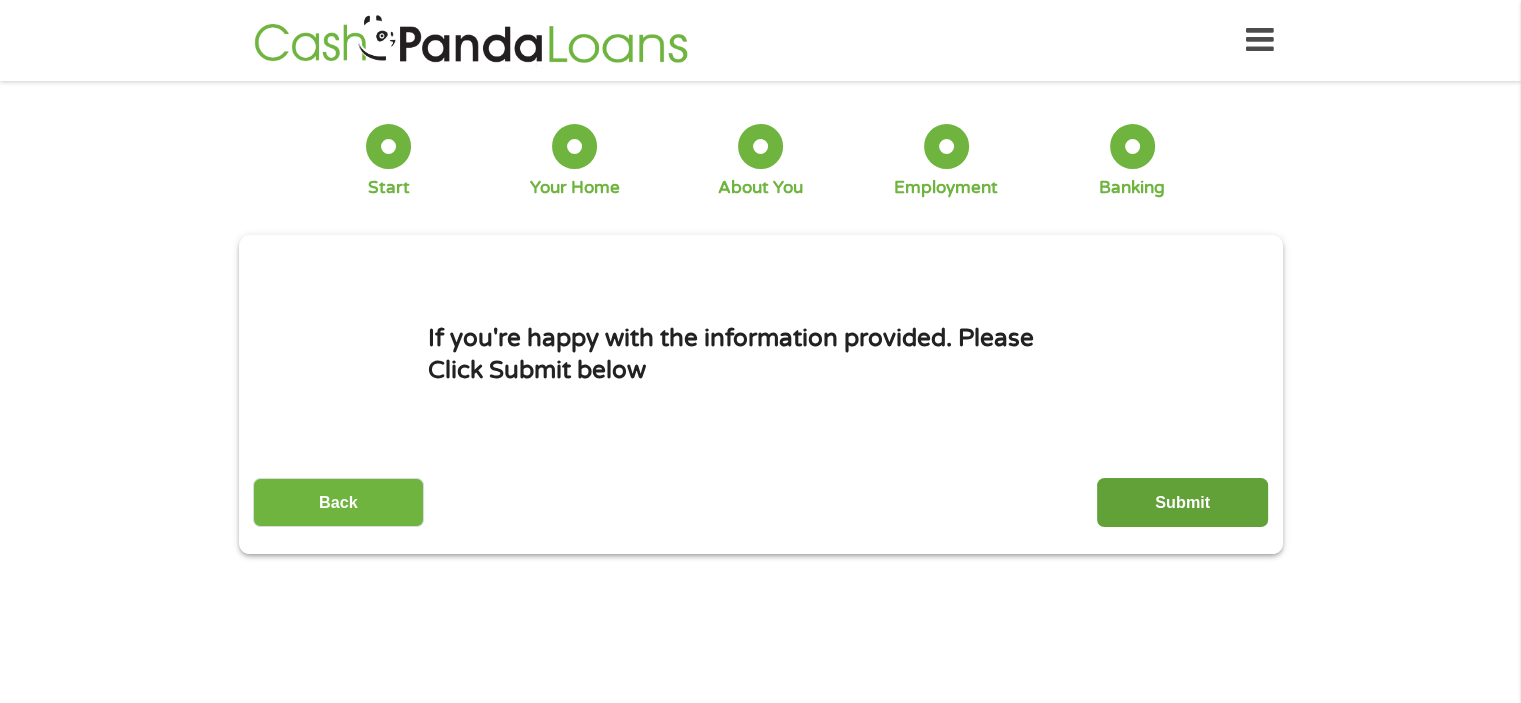 click on "Submit" at bounding box center (1182, 502) 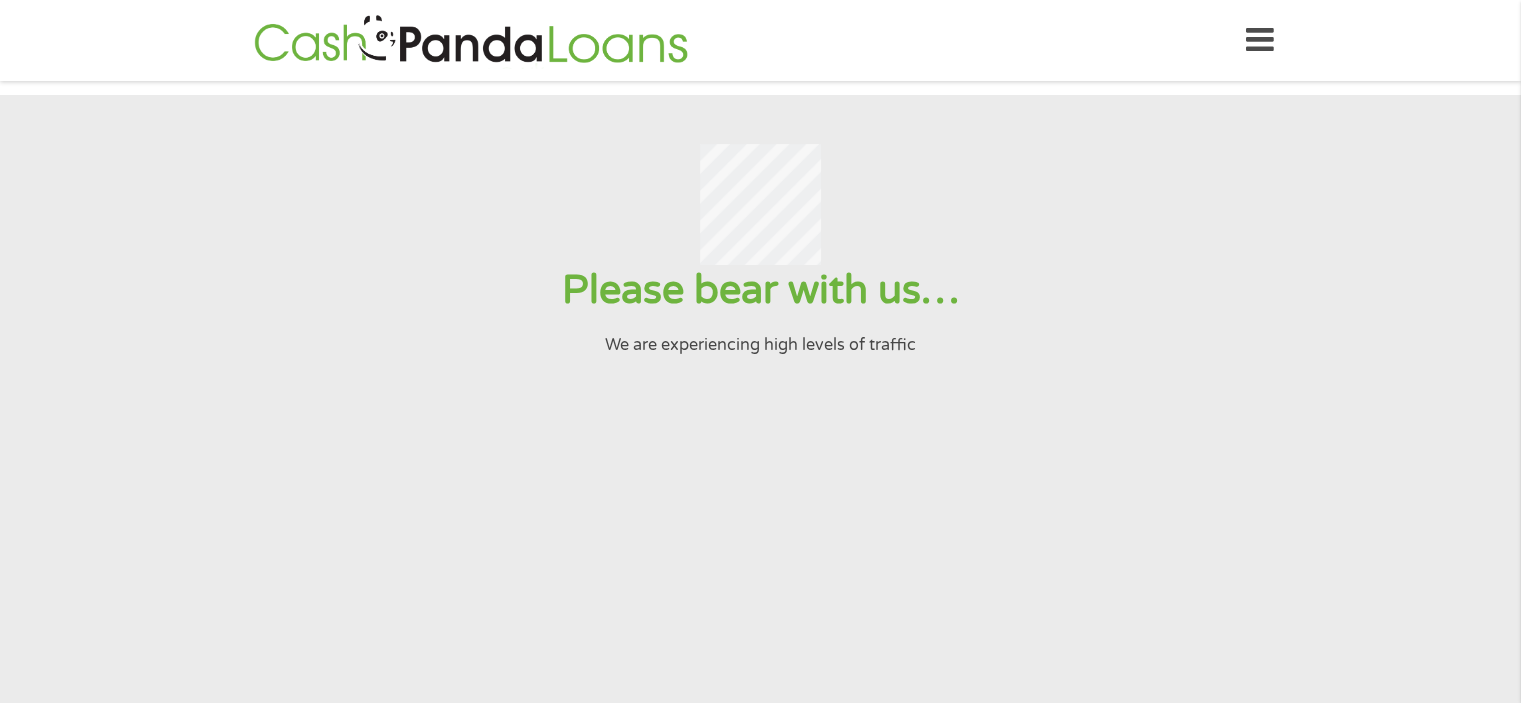 drag, startPoint x: 1164, startPoint y: 503, endPoint x: 1163, endPoint y: 516, distance: 13.038404 